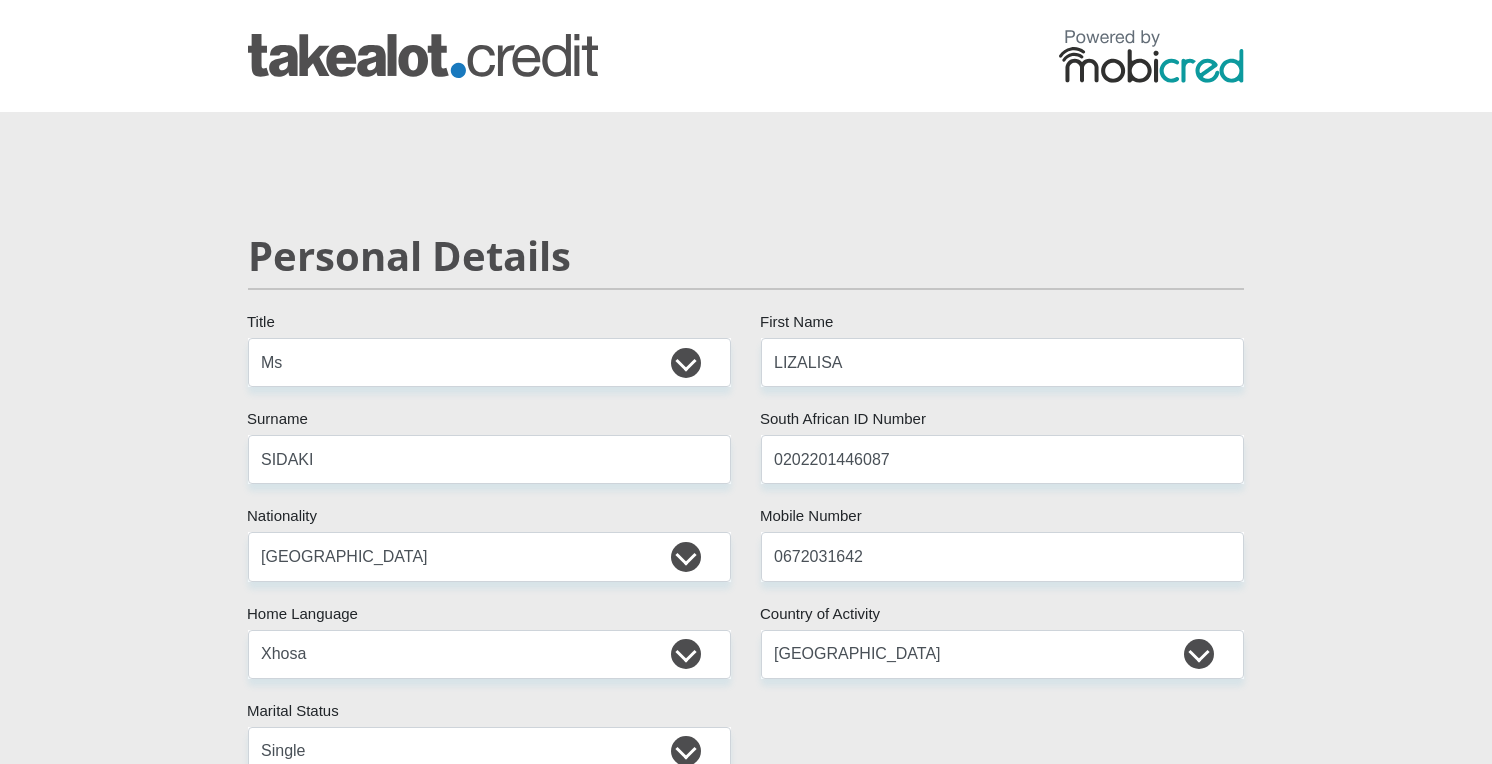 select on "Ms" 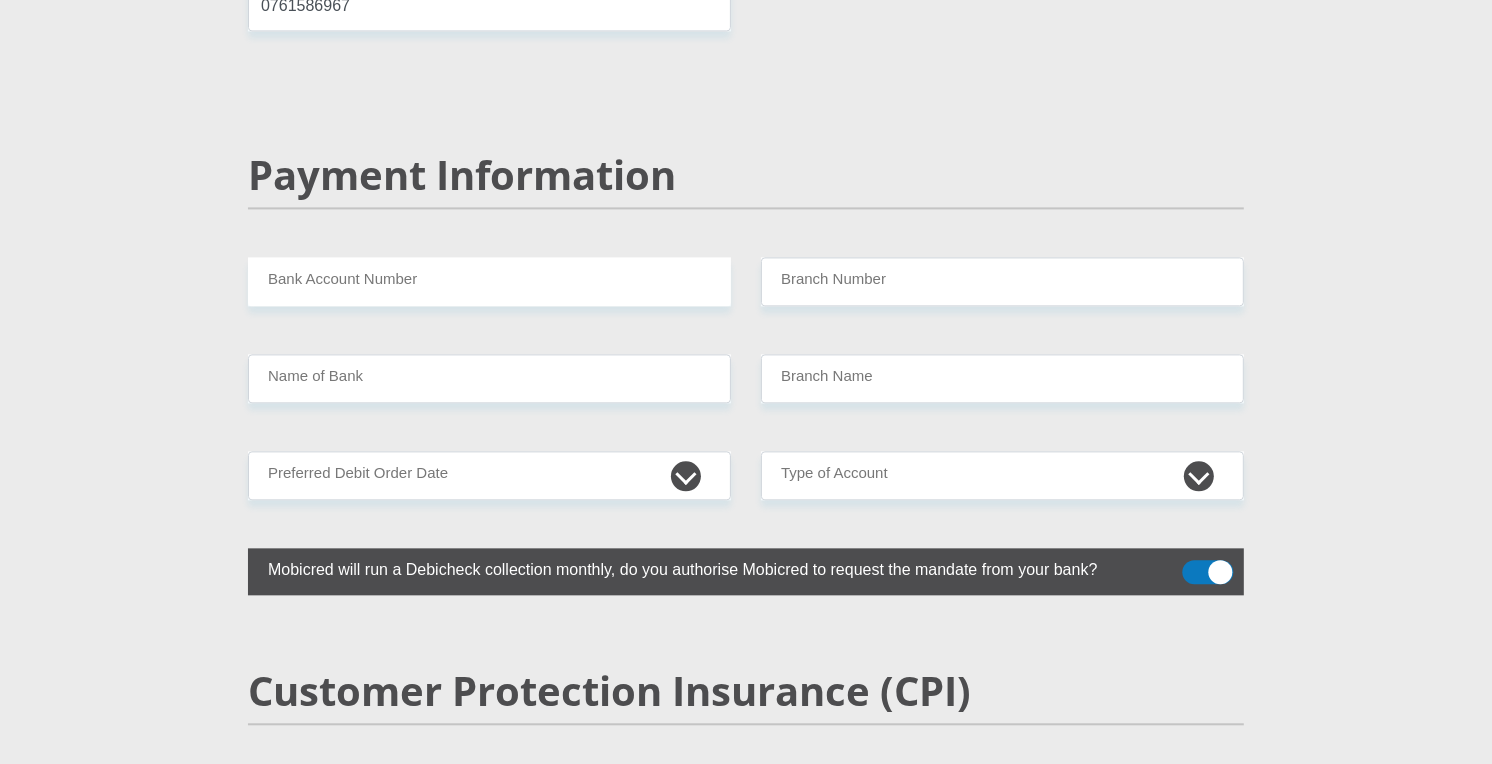 scroll, scrollTop: 3817, scrollLeft: 0, axis: vertical 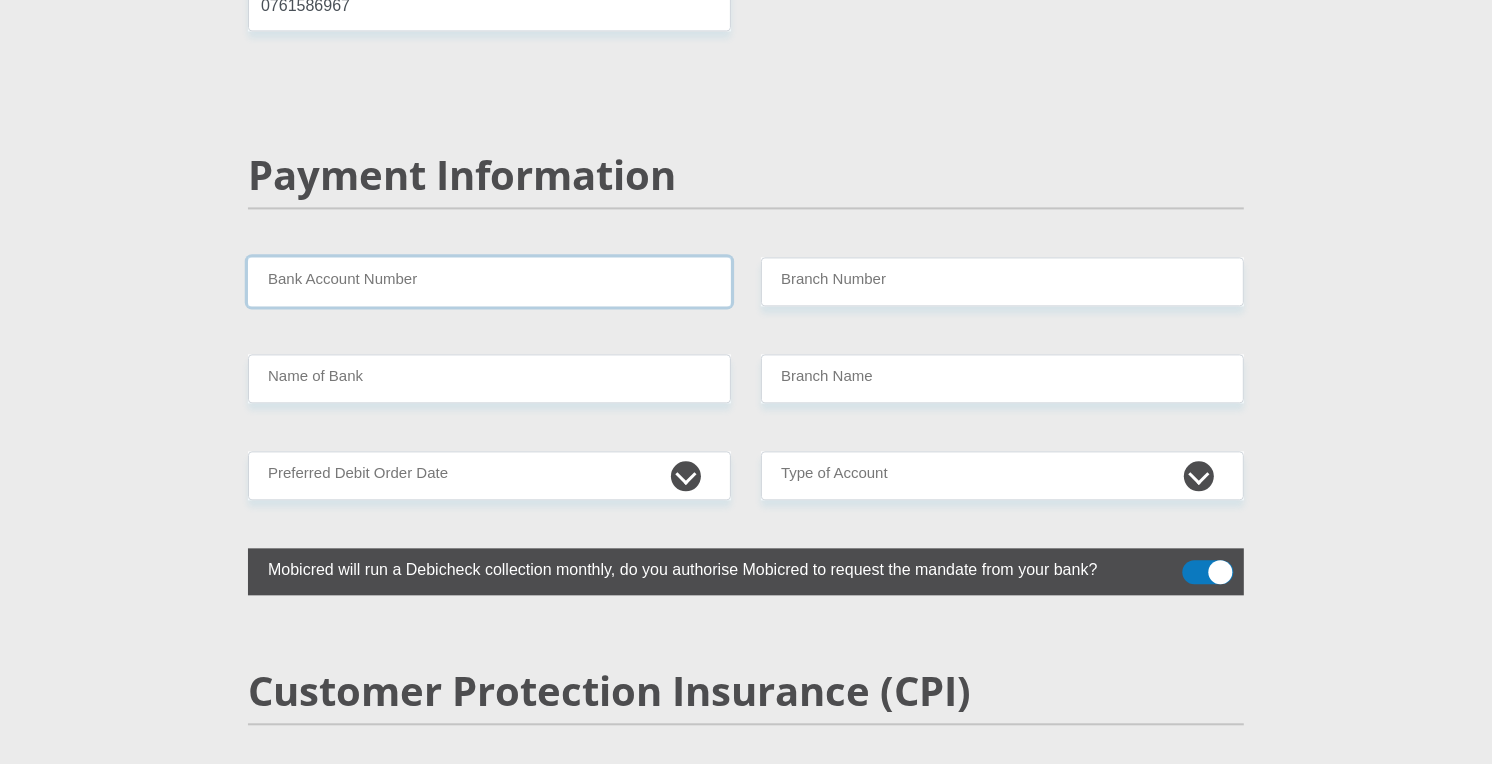 click on "Bank Account Number" at bounding box center (489, 281) 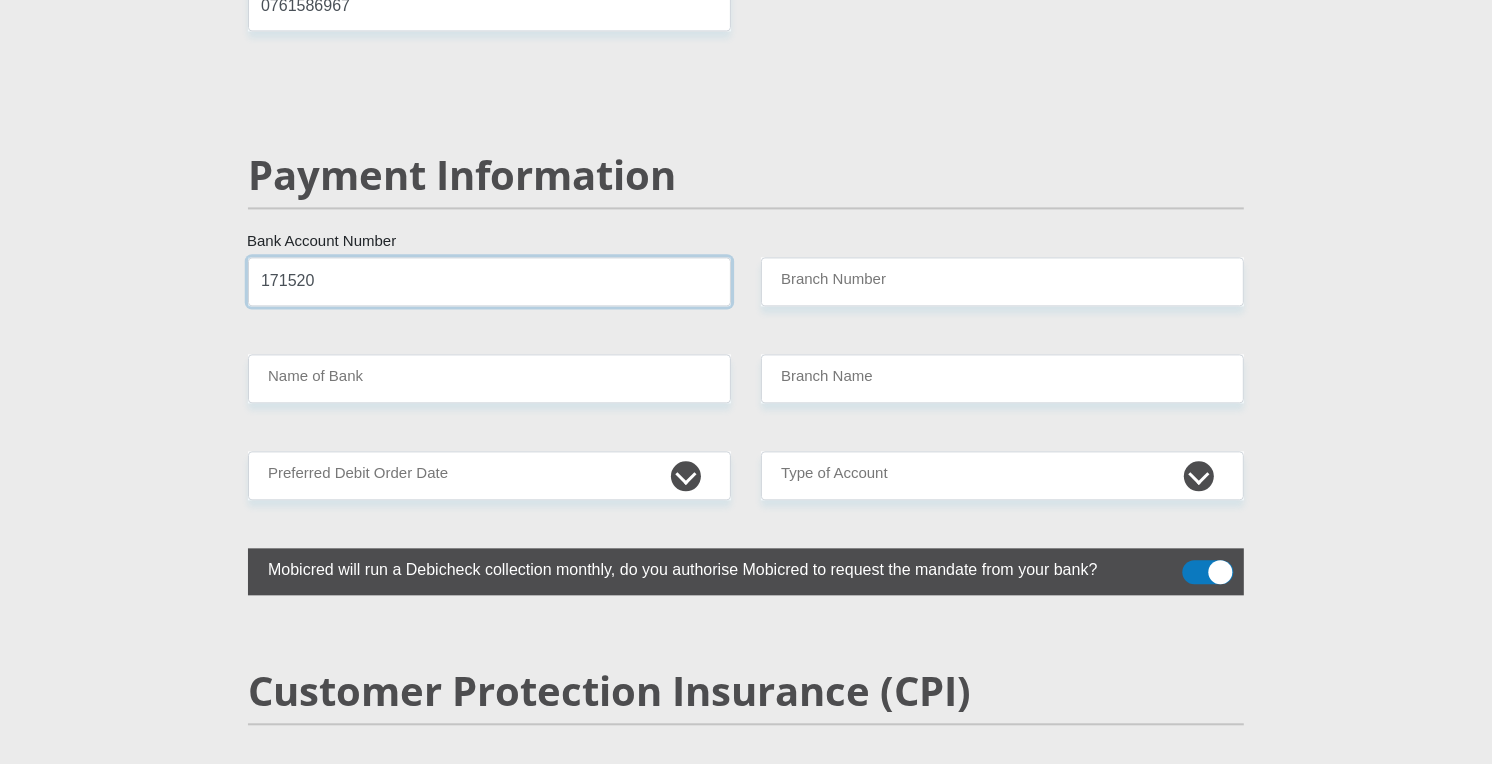 click on "171520" at bounding box center (489, 281) 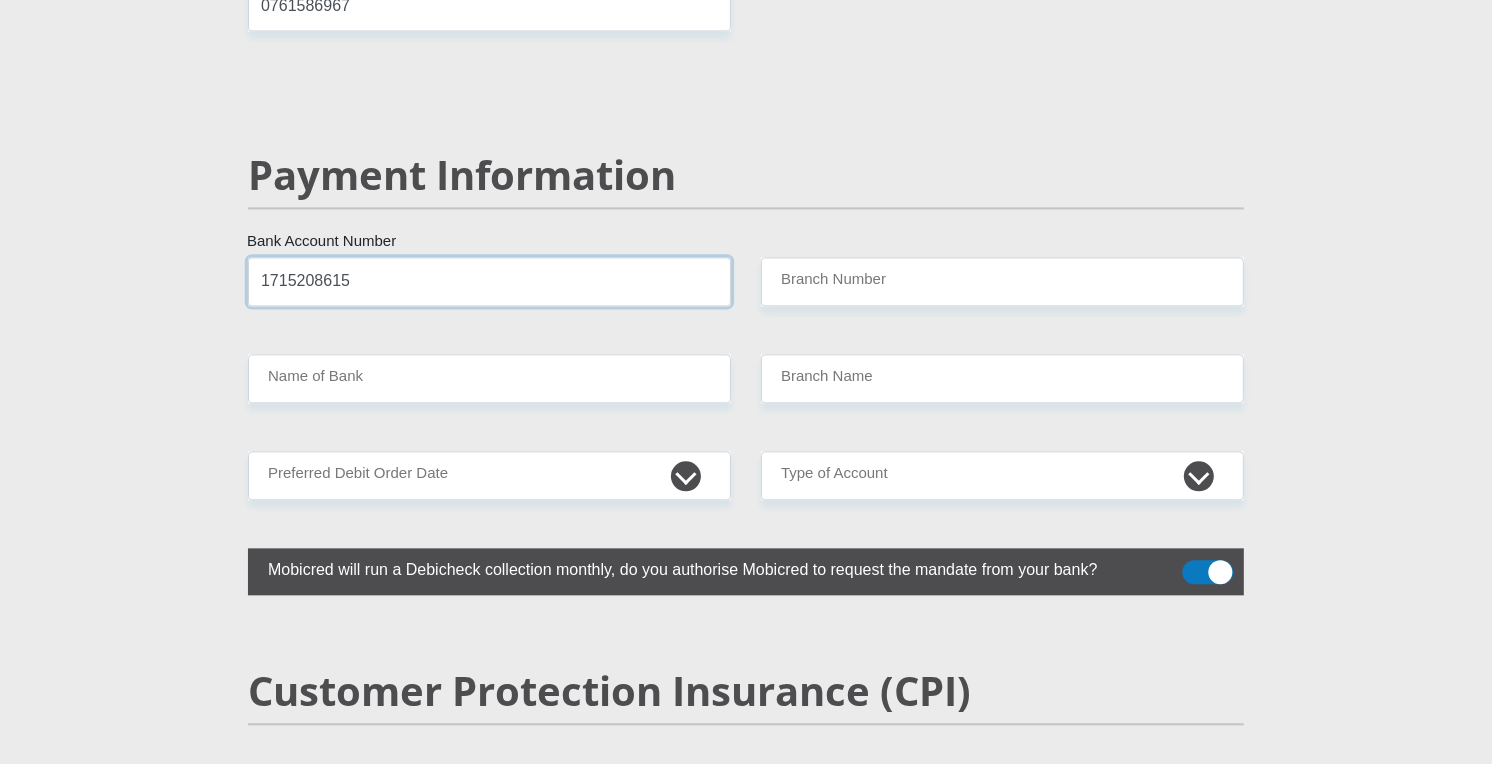 type on "1715208615" 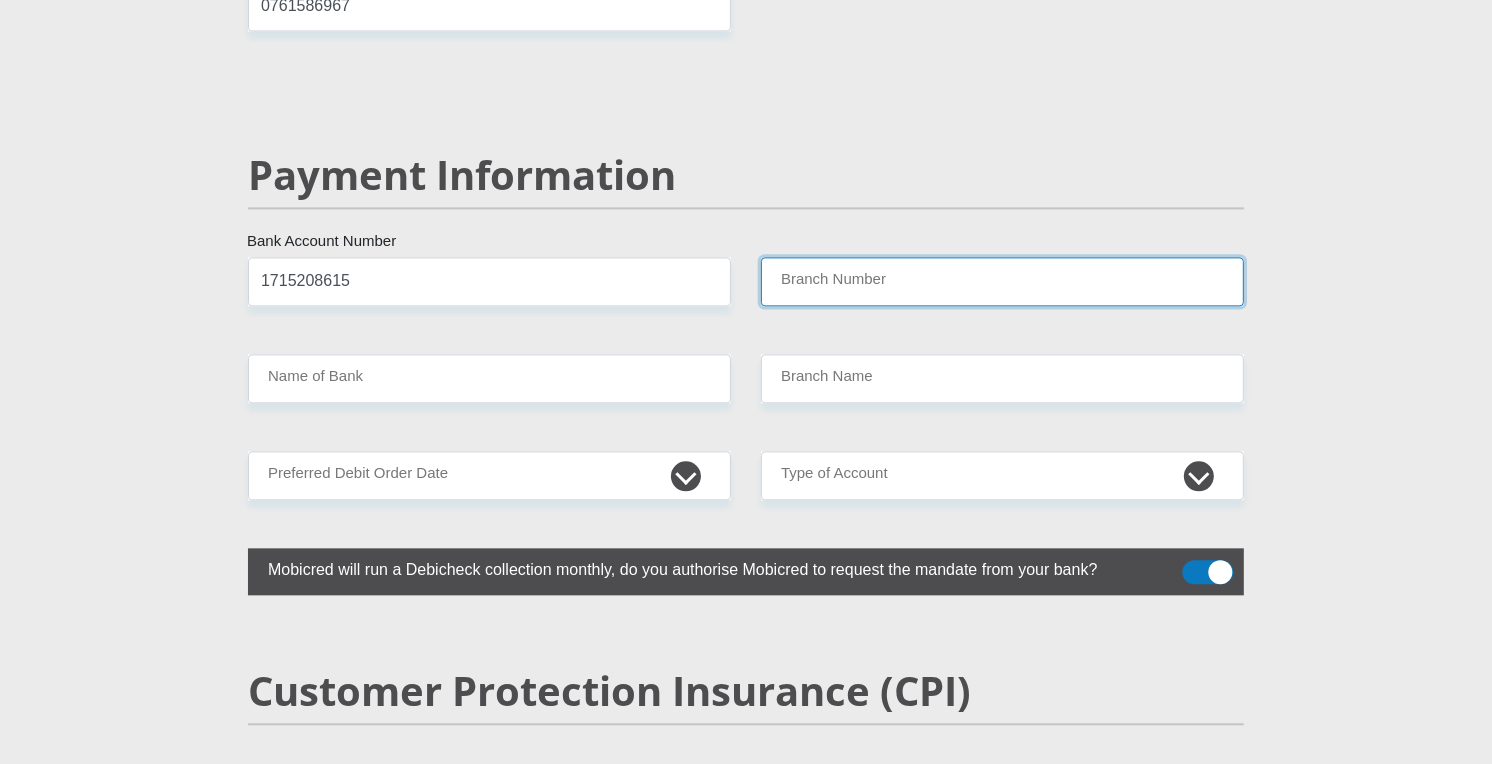 click on "Branch Number" at bounding box center [1002, 281] 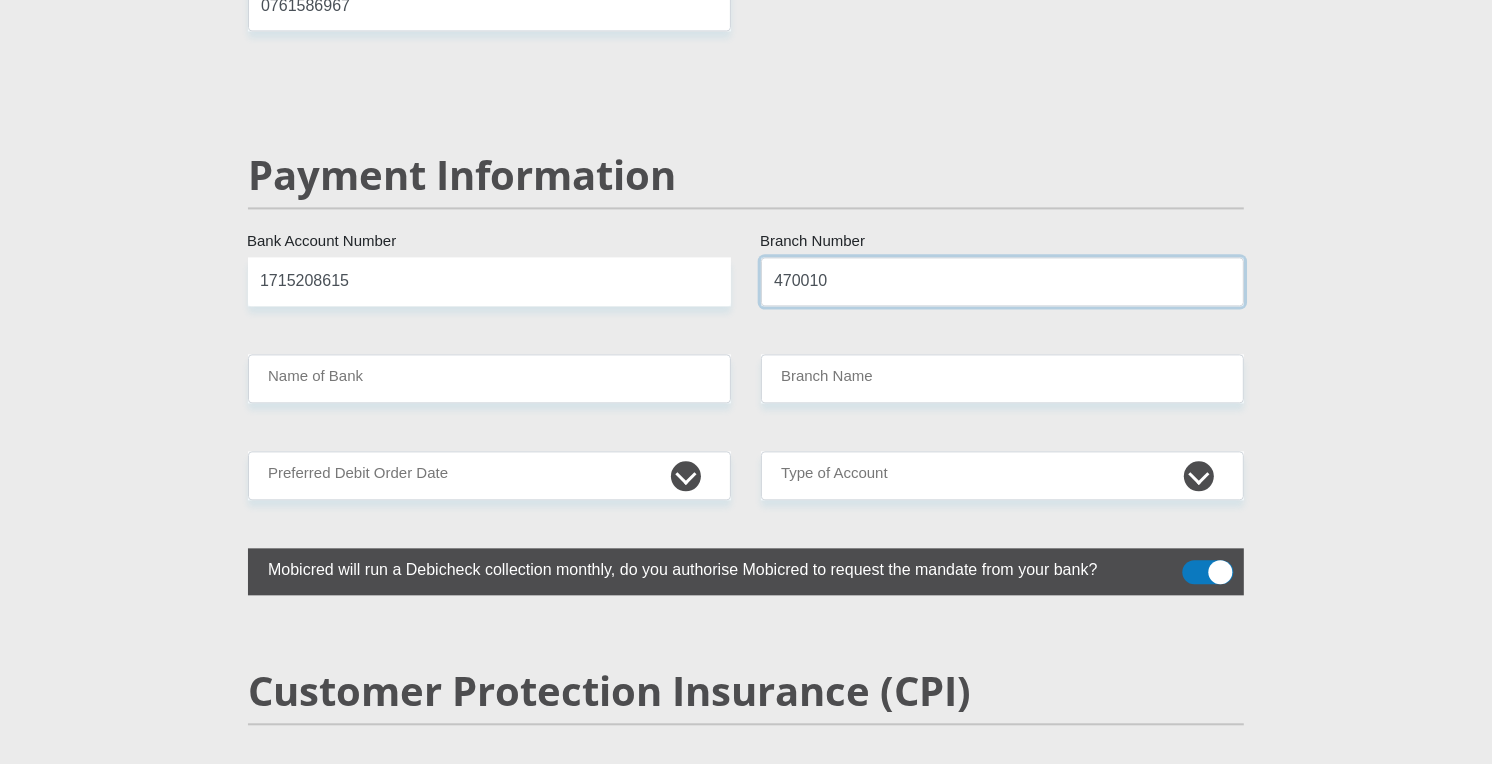 type on "470010" 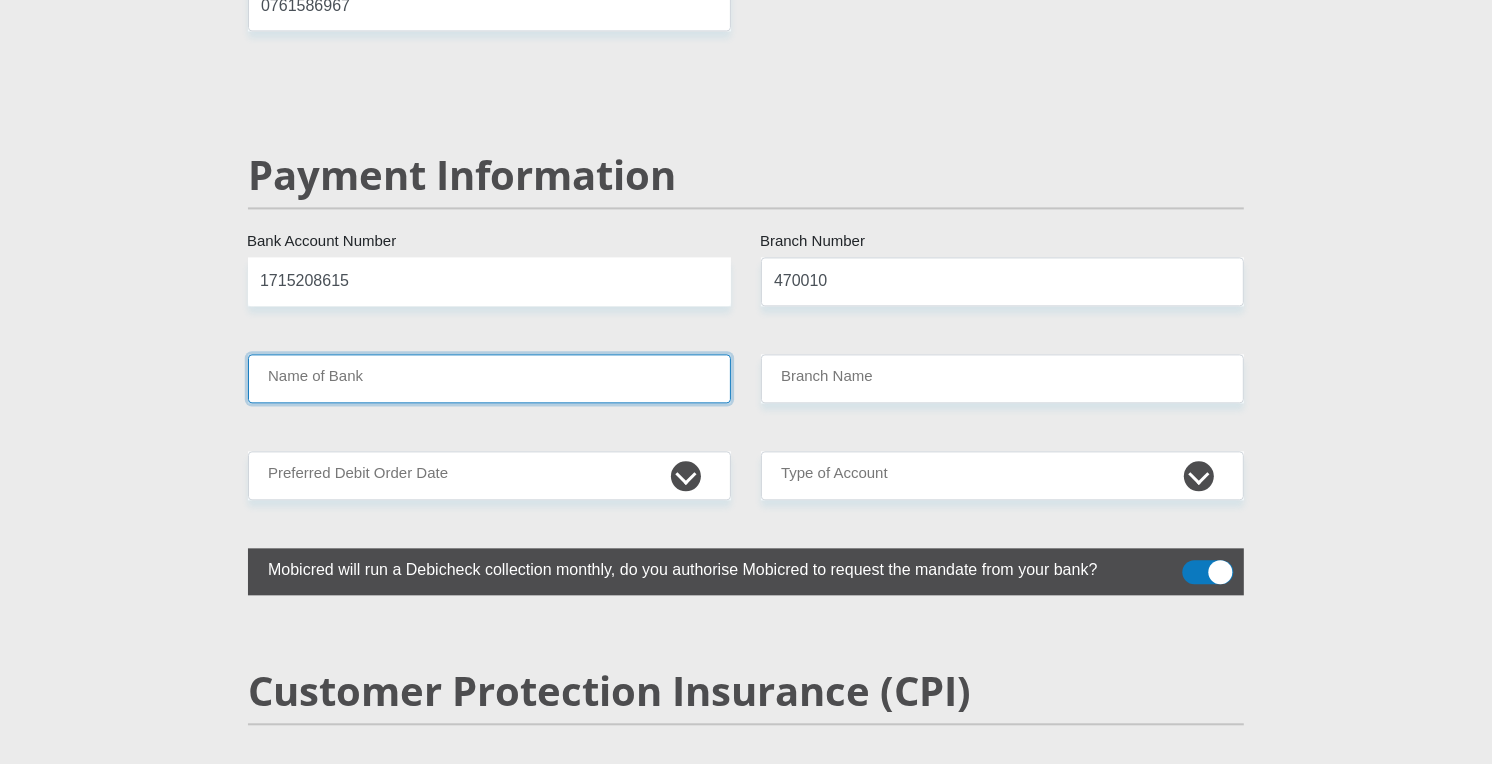 click on "Name of Bank" at bounding box center [489, 378] 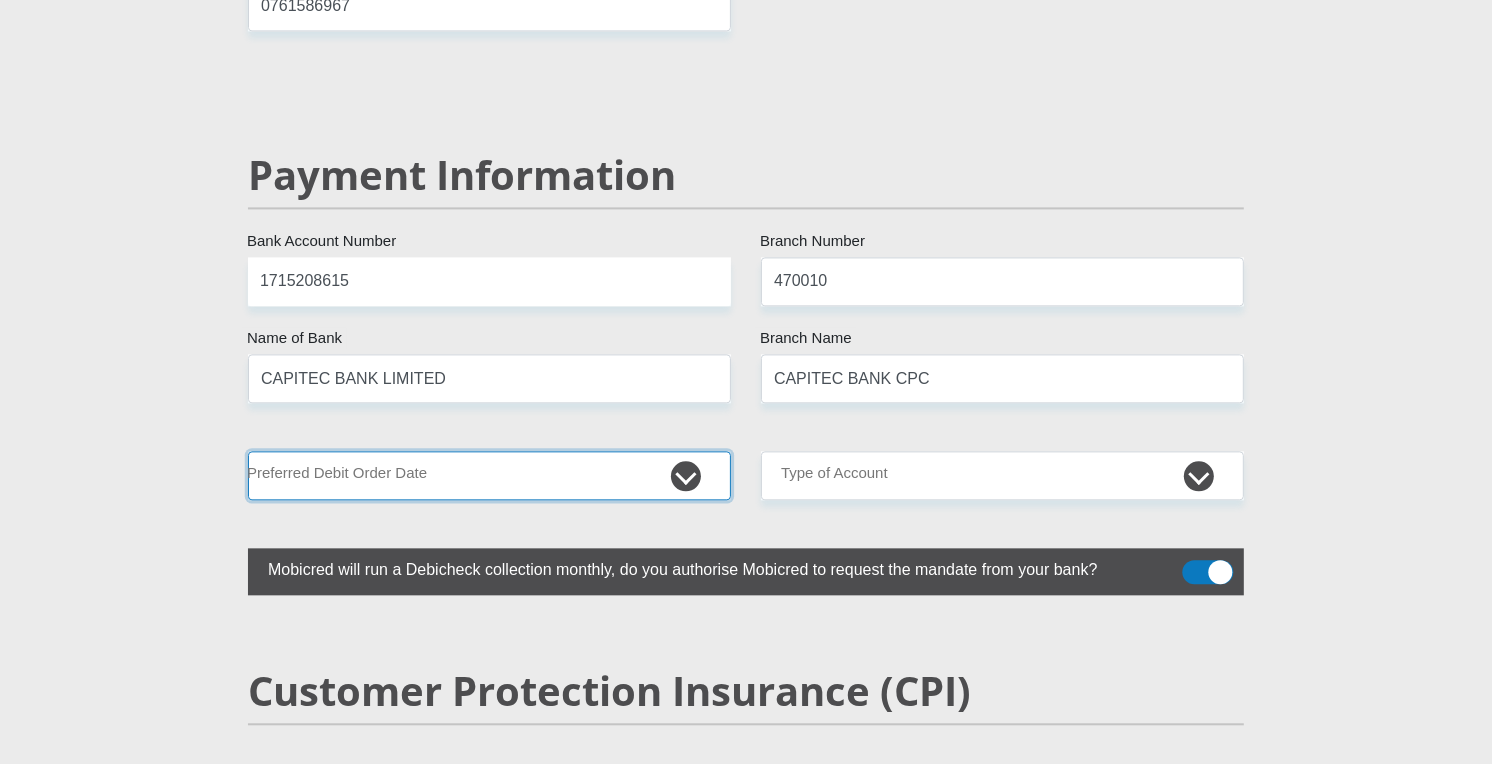 click on "1st
2nd
3rd
4th
5th
7th
18th
19th
20th
21st
22nd
23rd
24th
25th
26th
27th
28th
29th
30th" at bounding box center (489, 475) 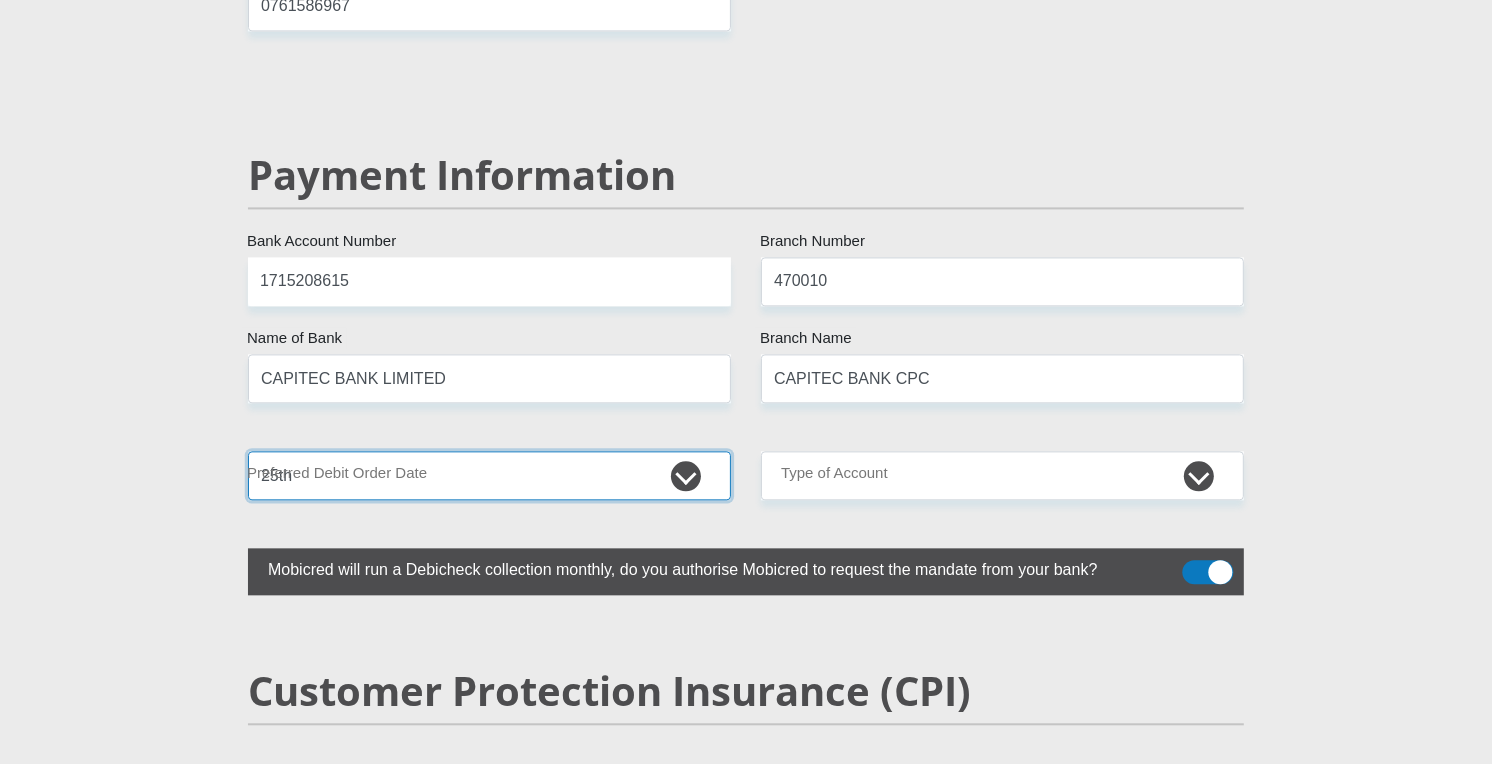click on "1st
2nd
3rd
4th
5th
7th
18th
19th
20th
21st
22nd
23rd
24th
25th
26th
27th
28th
29th
30th" at bounding box center [489, 475] 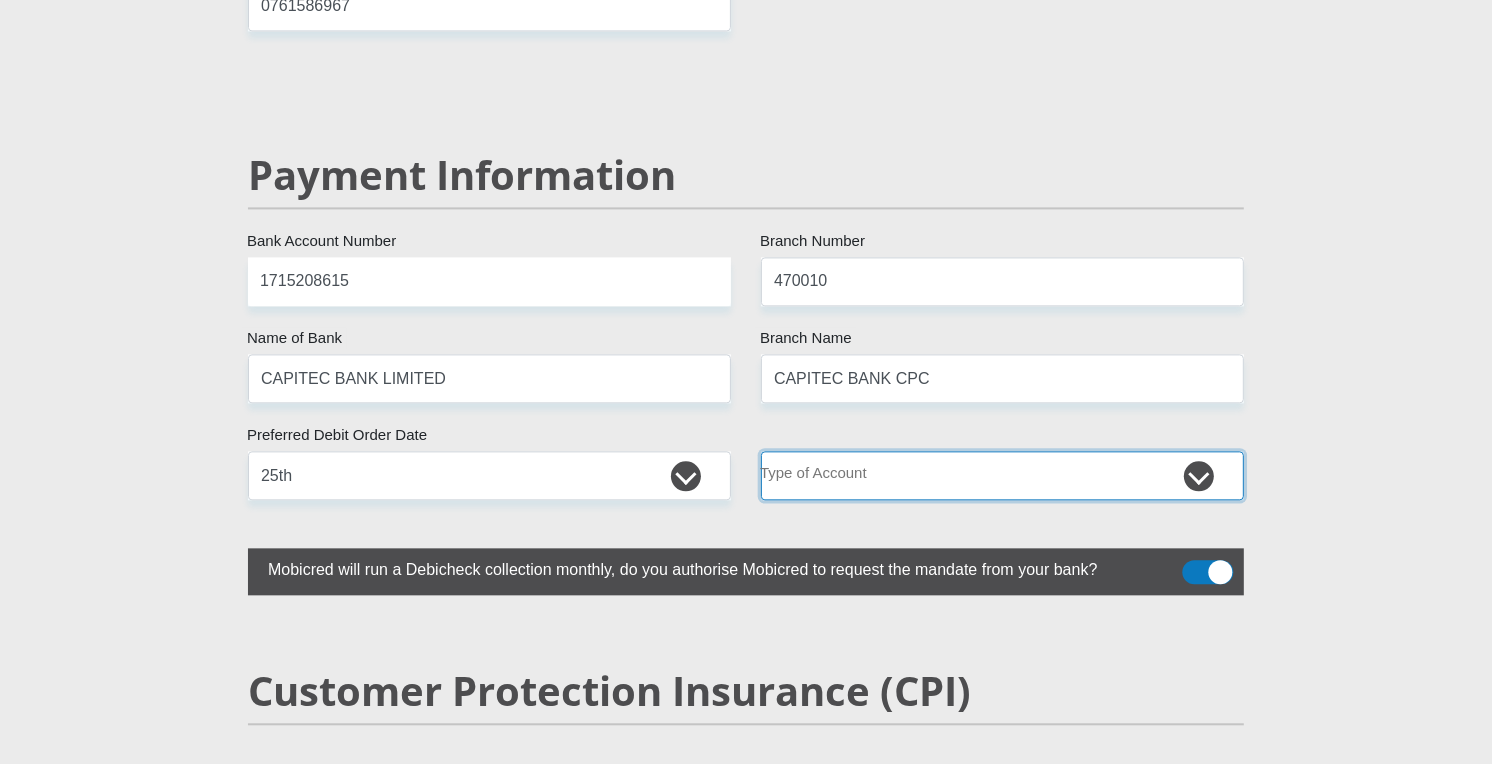 click on "Cheque
Savings" at bounding box center [1002, 475] 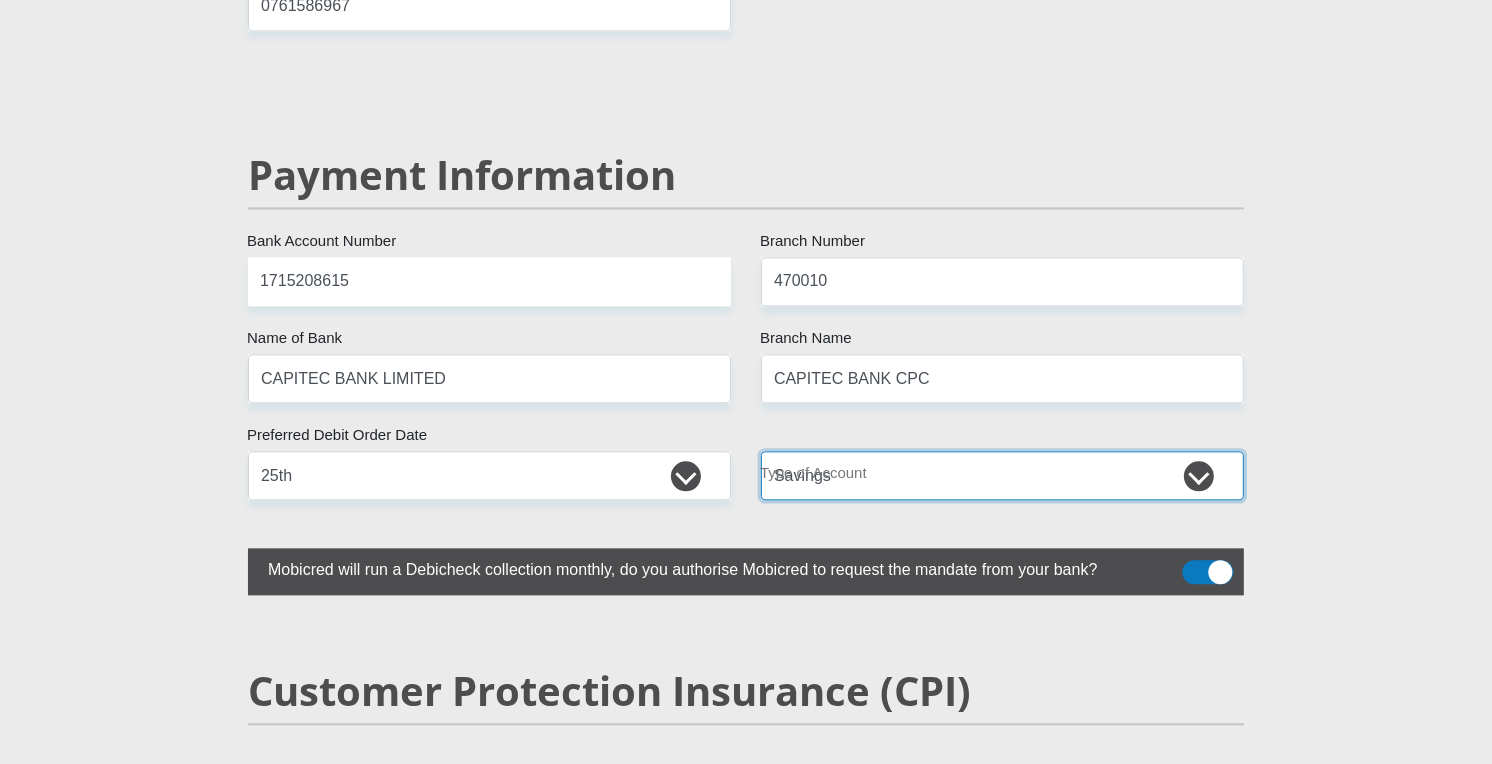 click on "Cheque
Savings" at bounding box center [1002, 475] 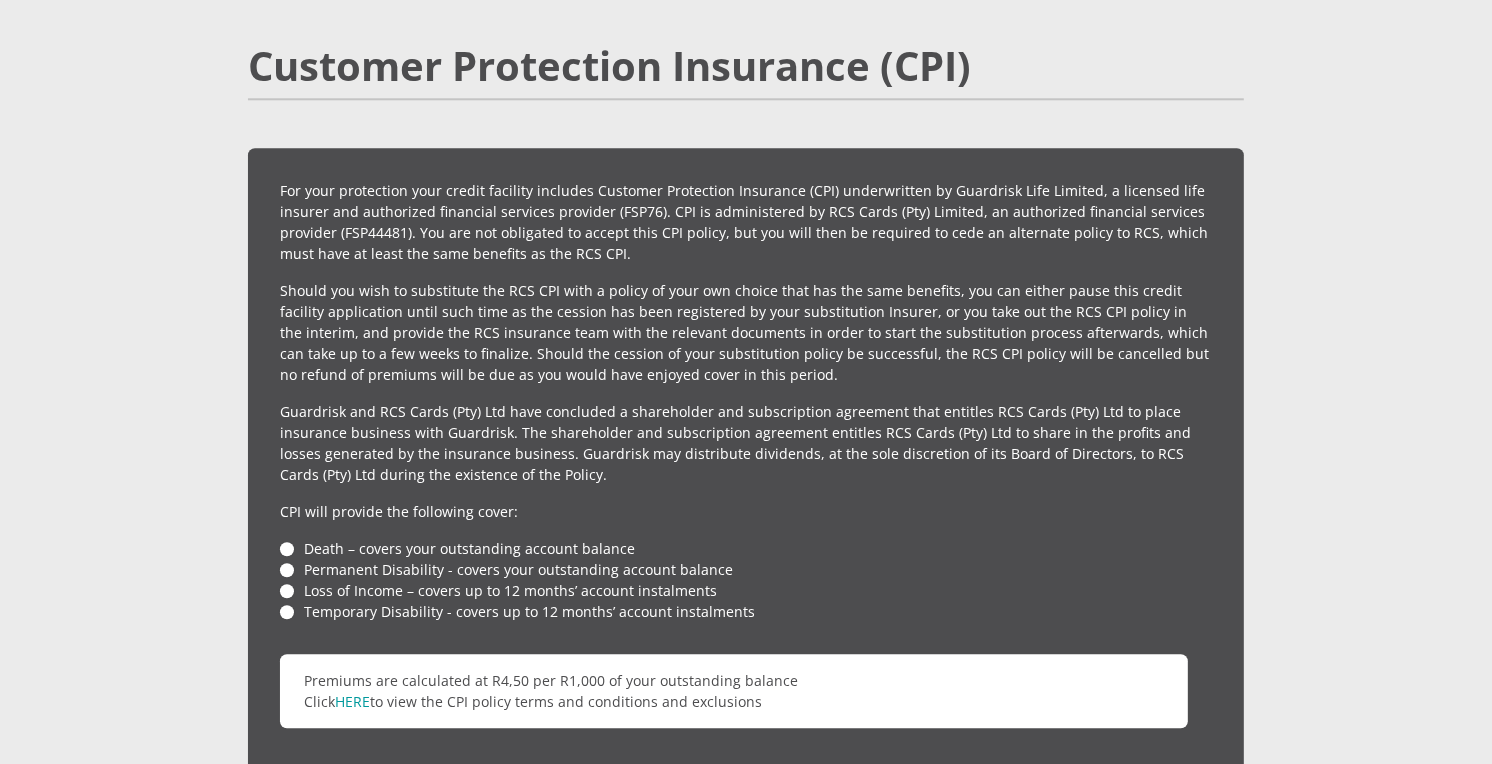 scroll, scrollTop: 4452, scrollLeft: 0, axis: vertical 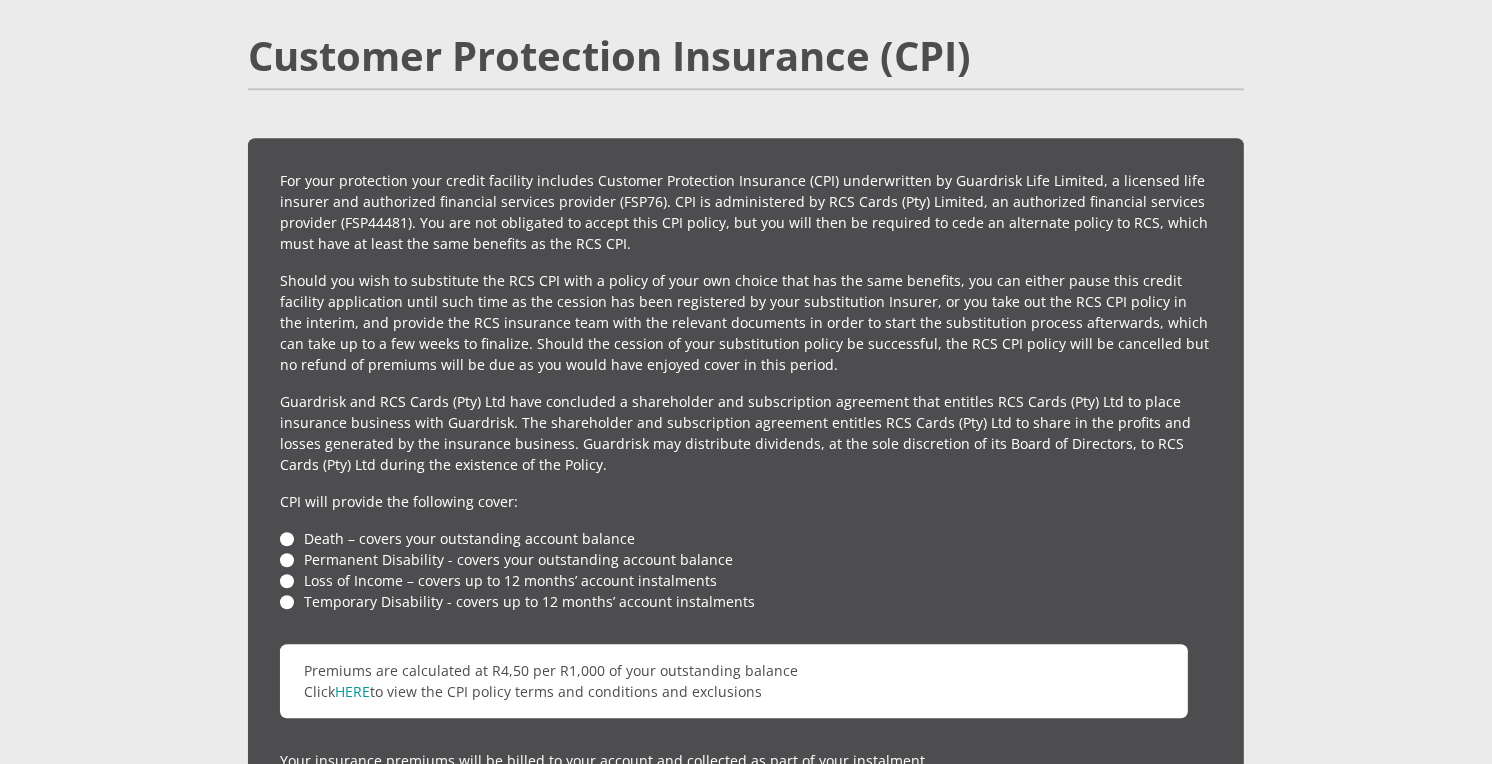 click on "Death – covers your outstanding account balance" at bounding box center (746, 538) 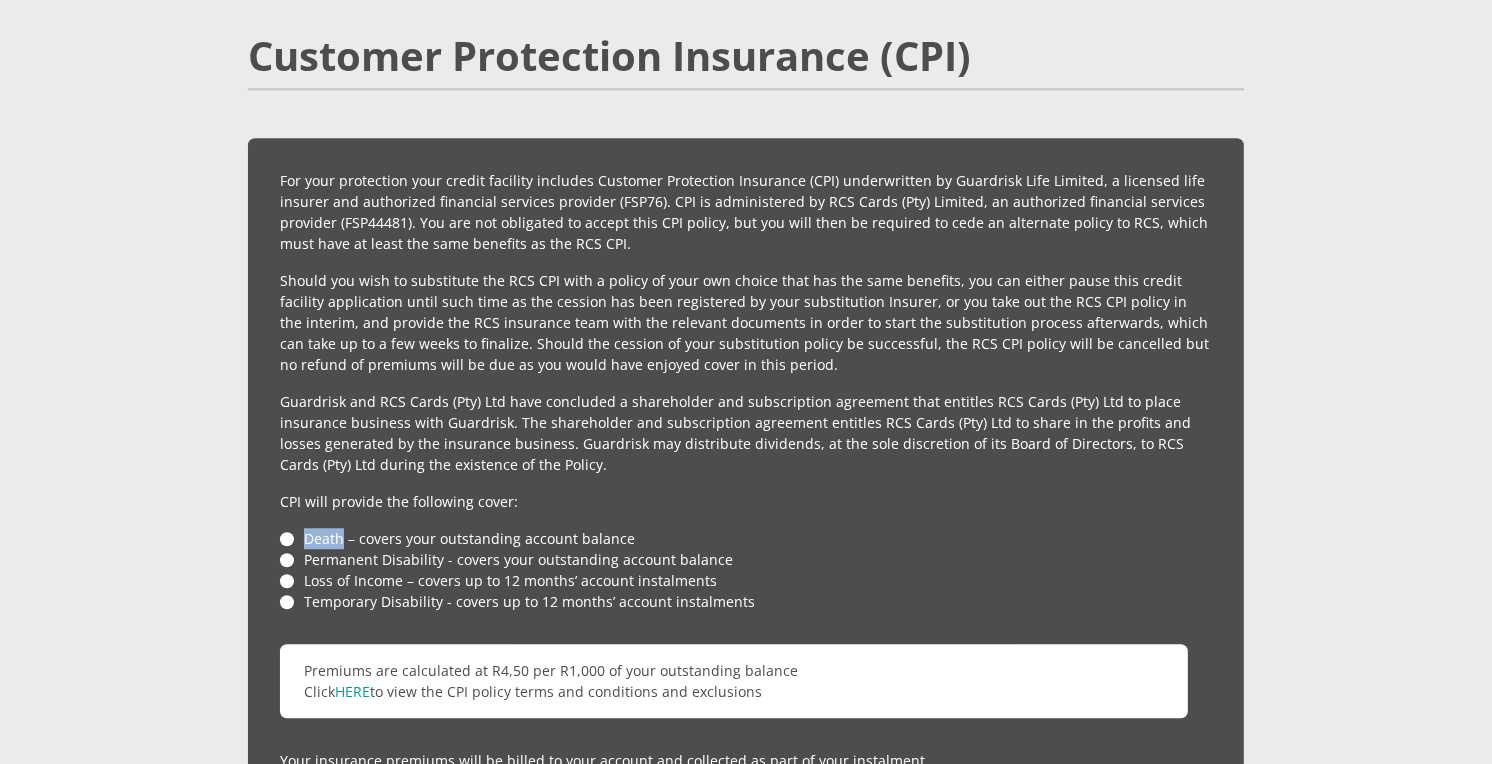 click on "Death – covers your outstanding account balance" at bounding box center [746, 538] 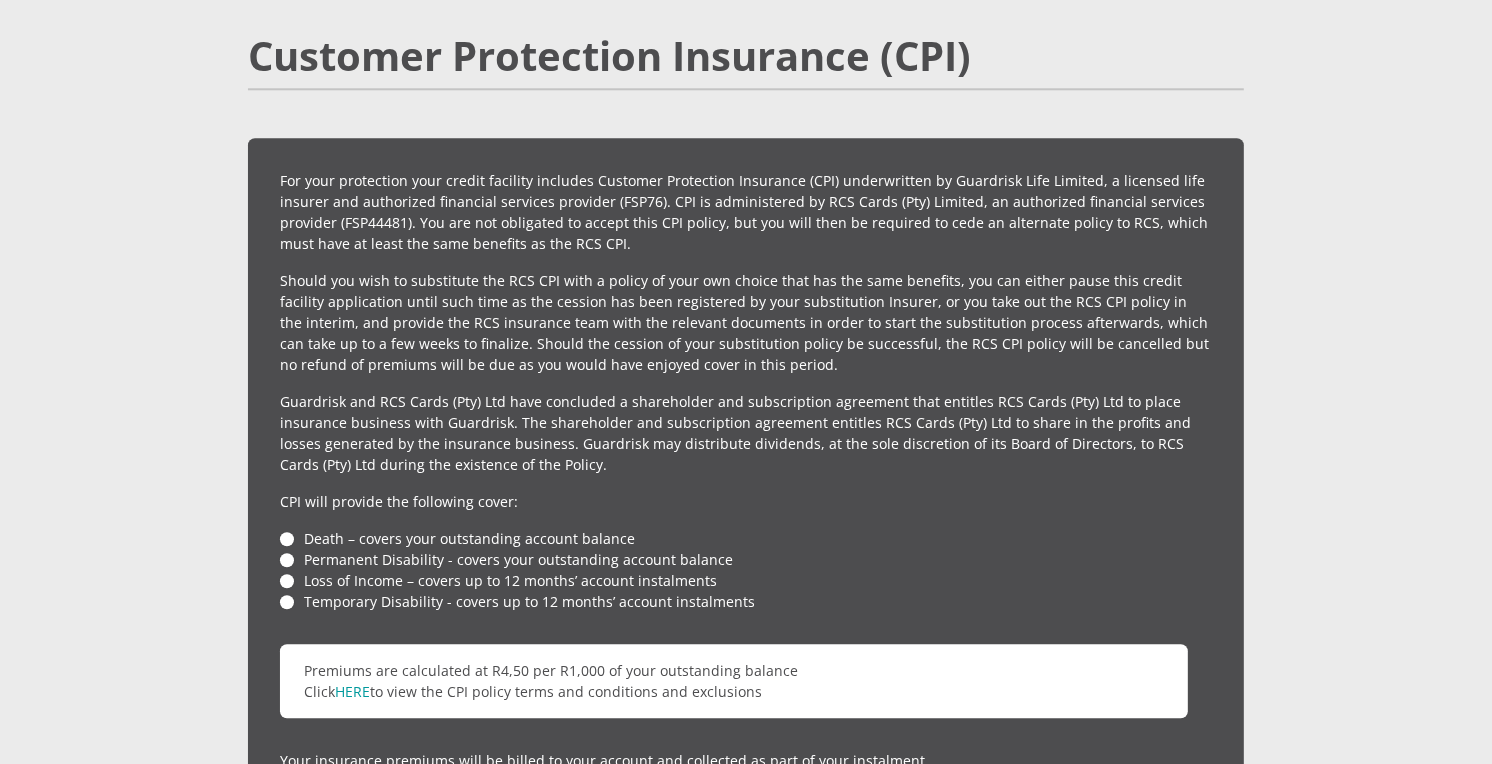 click on "Death – covers your outstanding account balance" at bounding box center (746, 538) 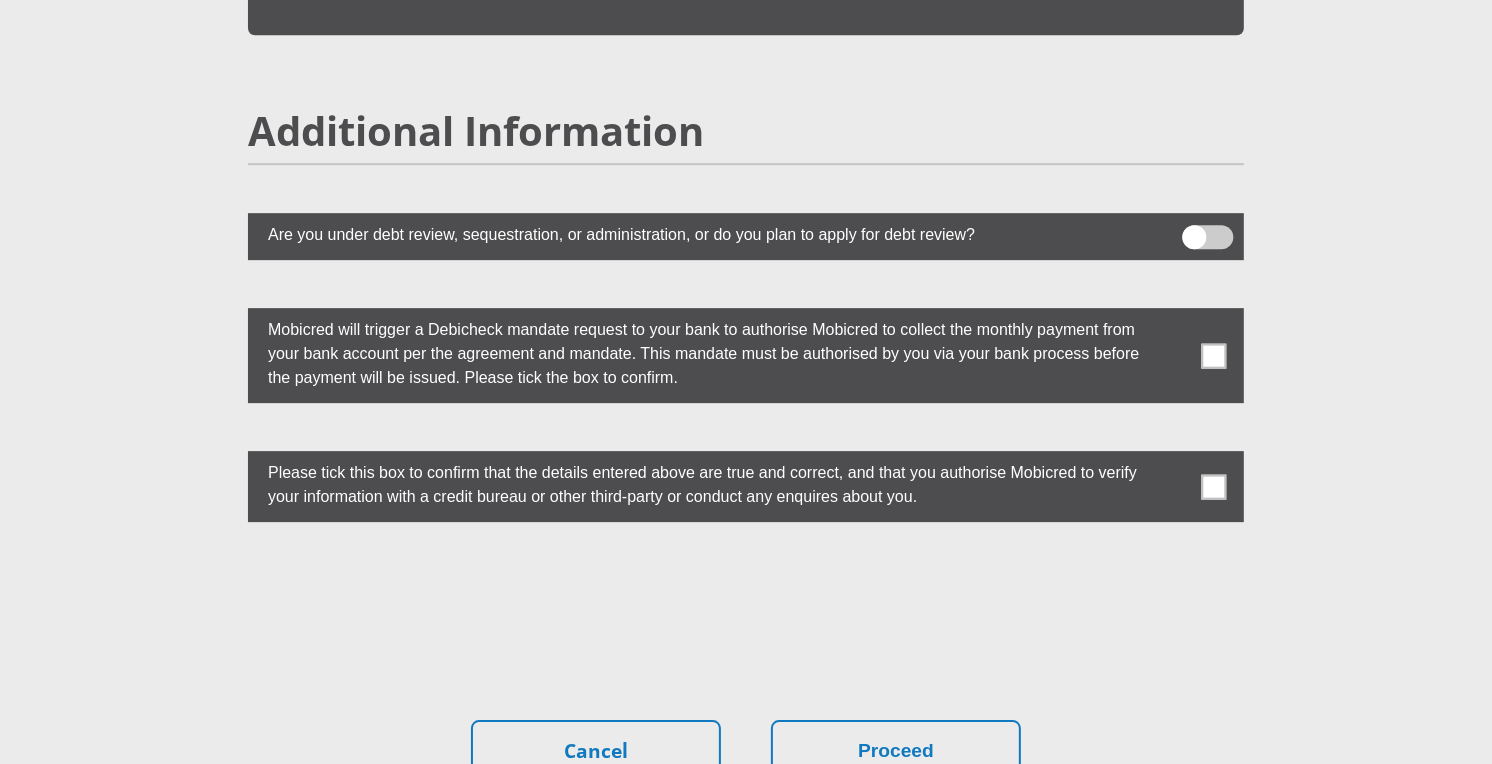 scroll, scrollTop: 5443, scrollLeft: 0, axis: vertical 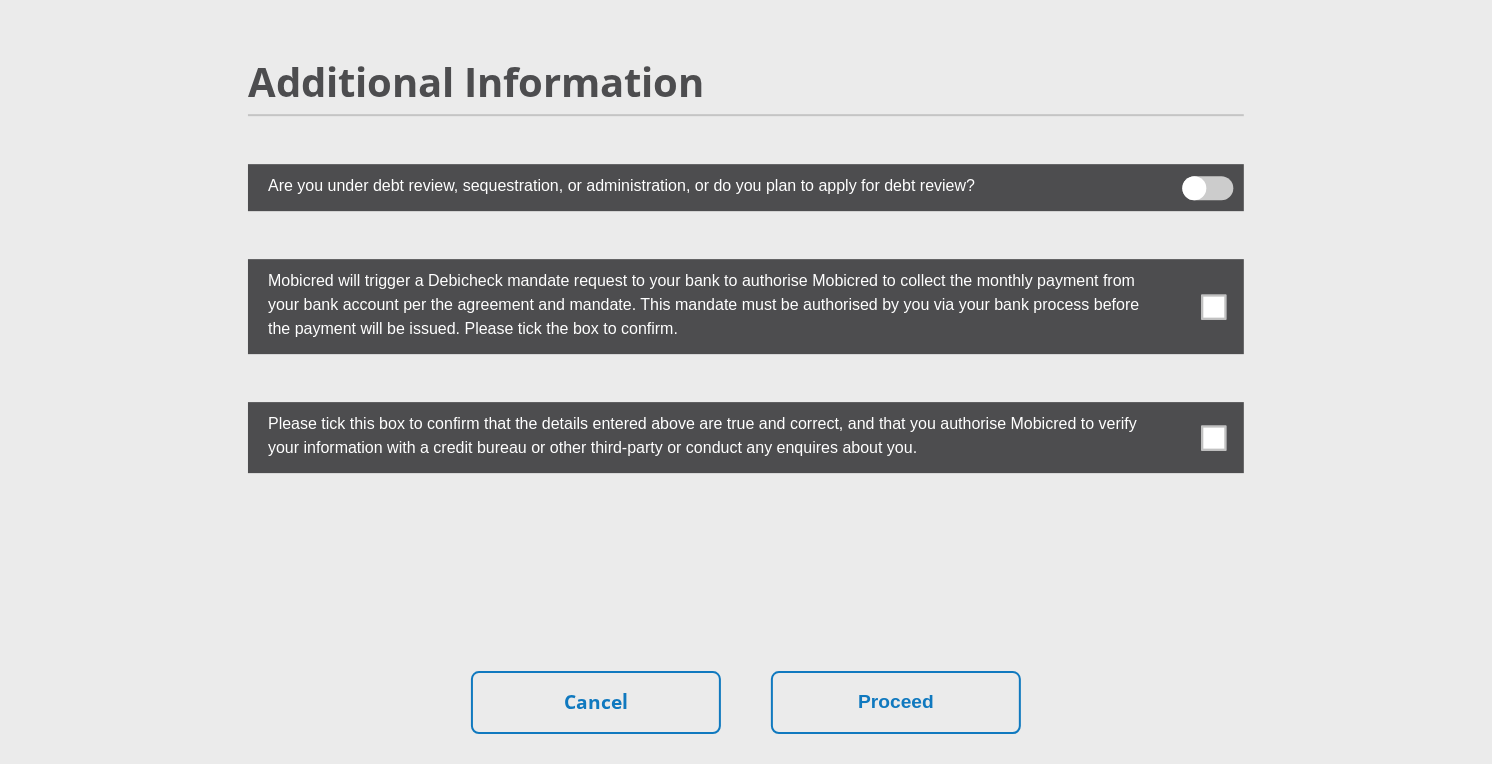 click at bounding box center [1214, 306] 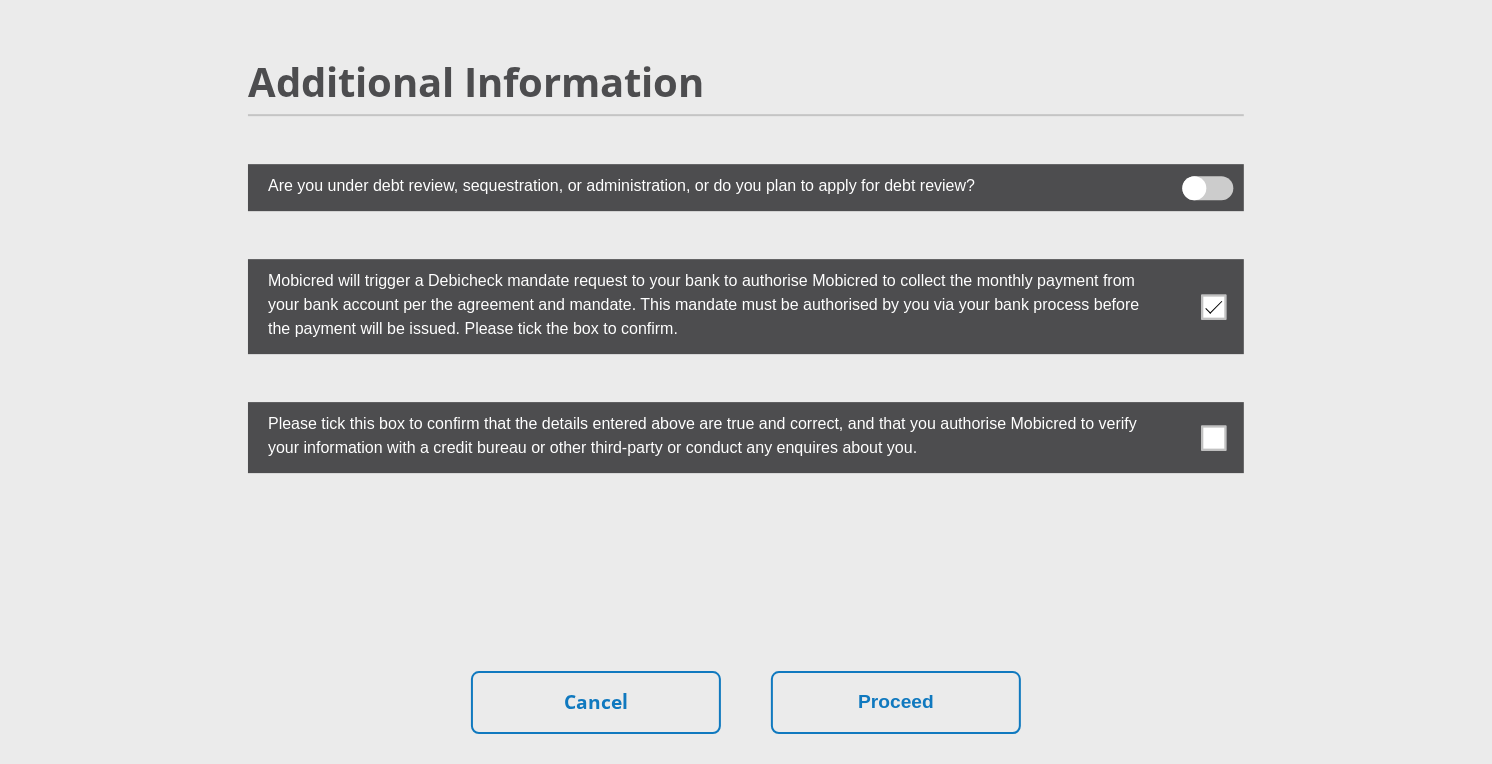 click at bounding box center (1214, 437) 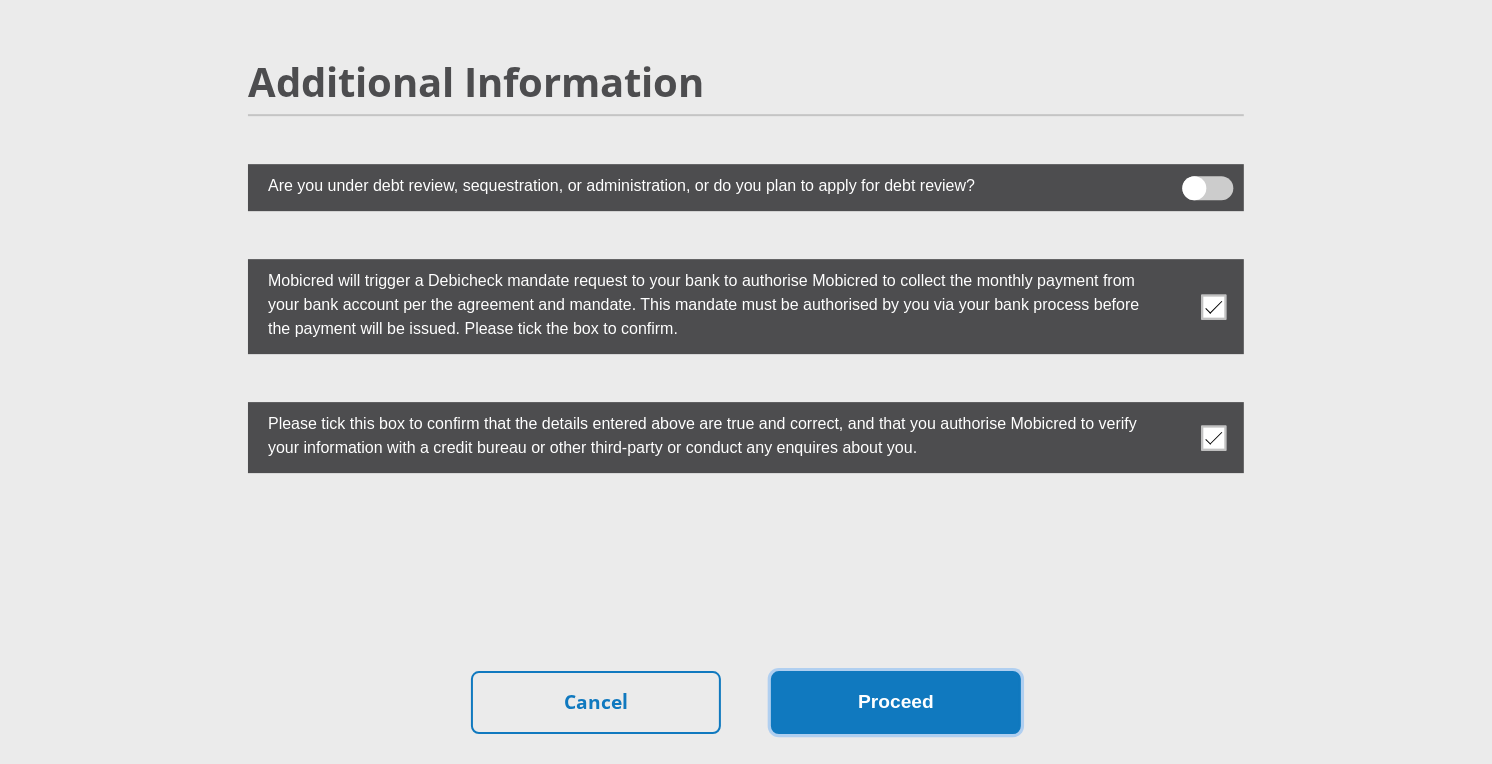 click on "Proceed" at bounding box center [896, 702] 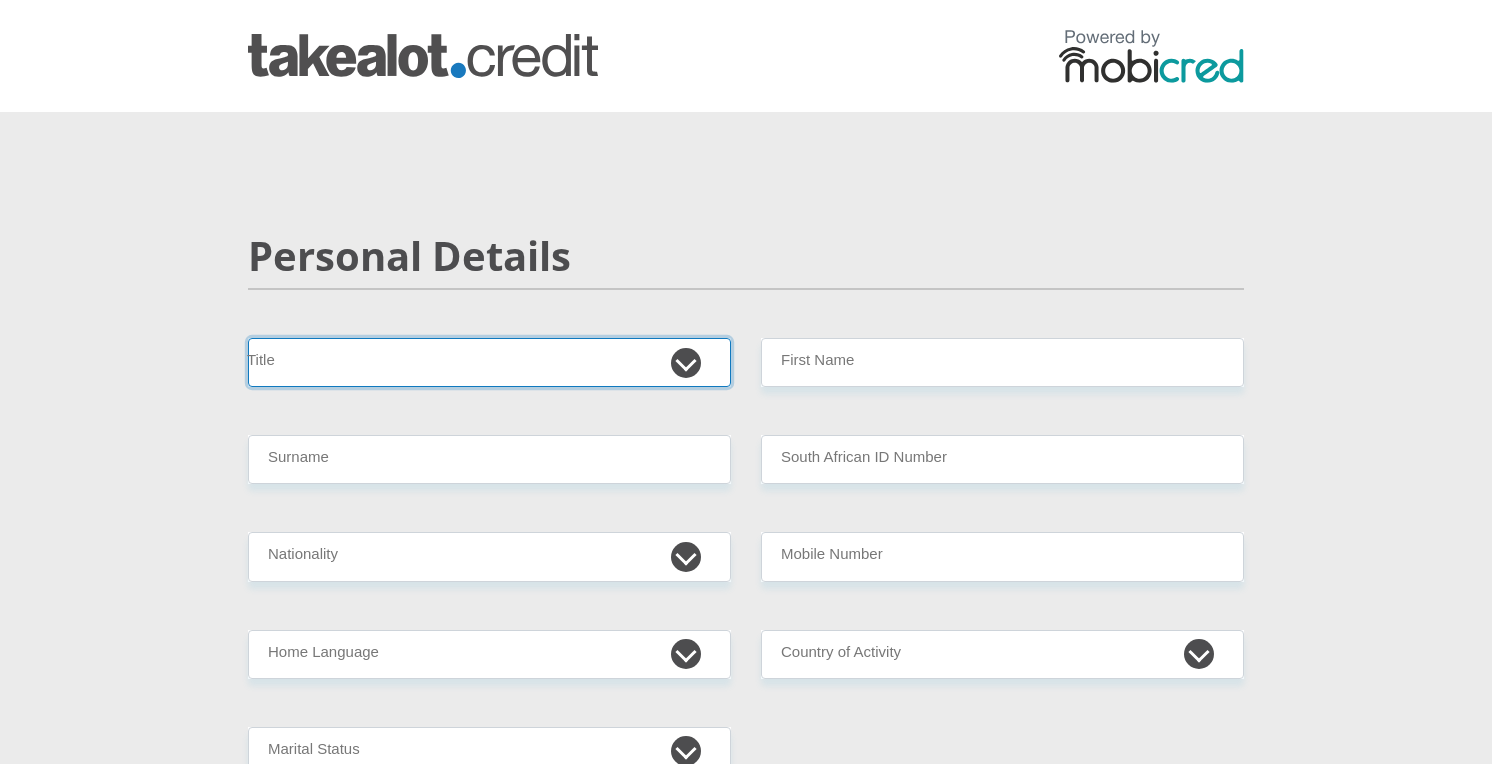 click on "Mr
Ms
Mrs
Dr
Other" at bounding box center [489, 362] 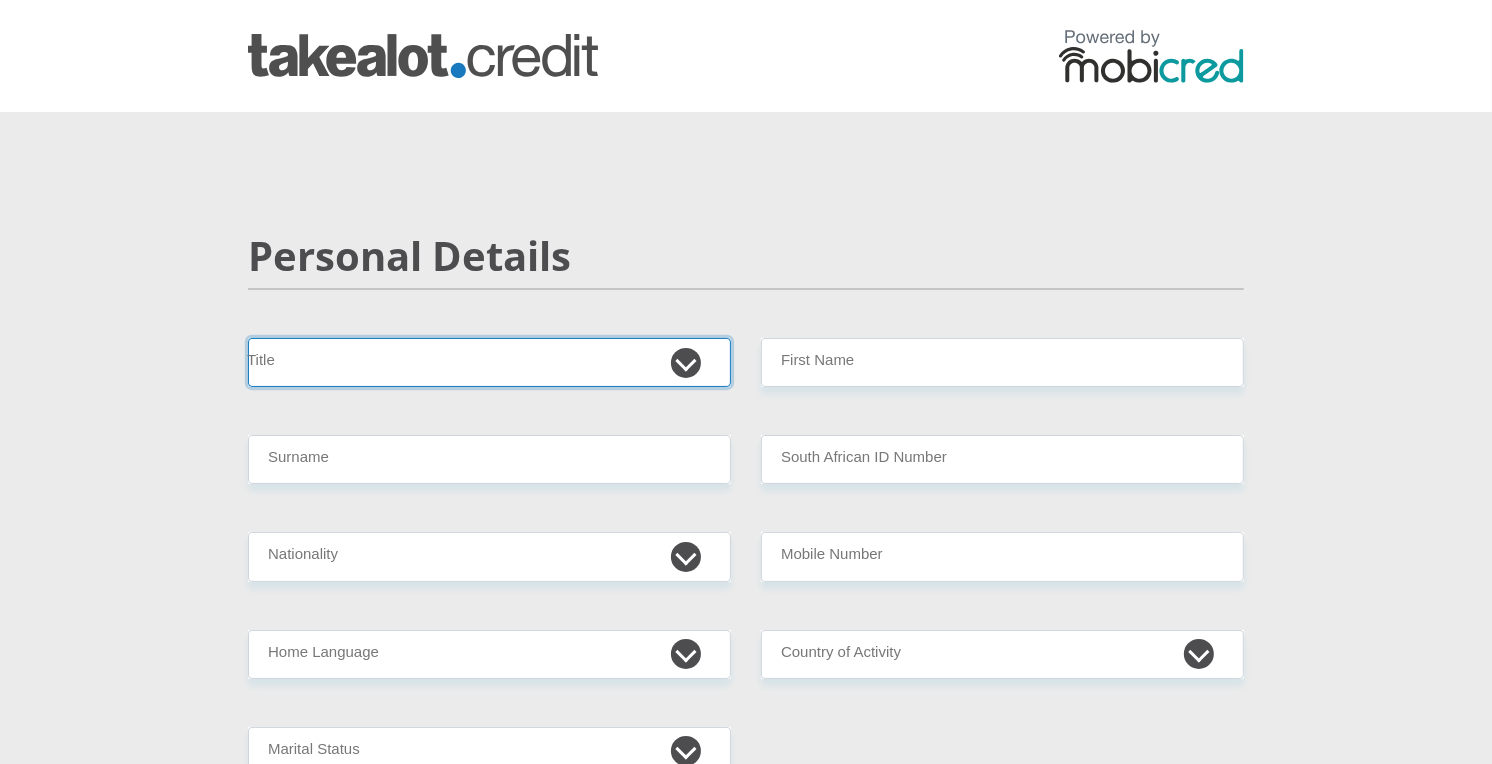 select on "Ms" 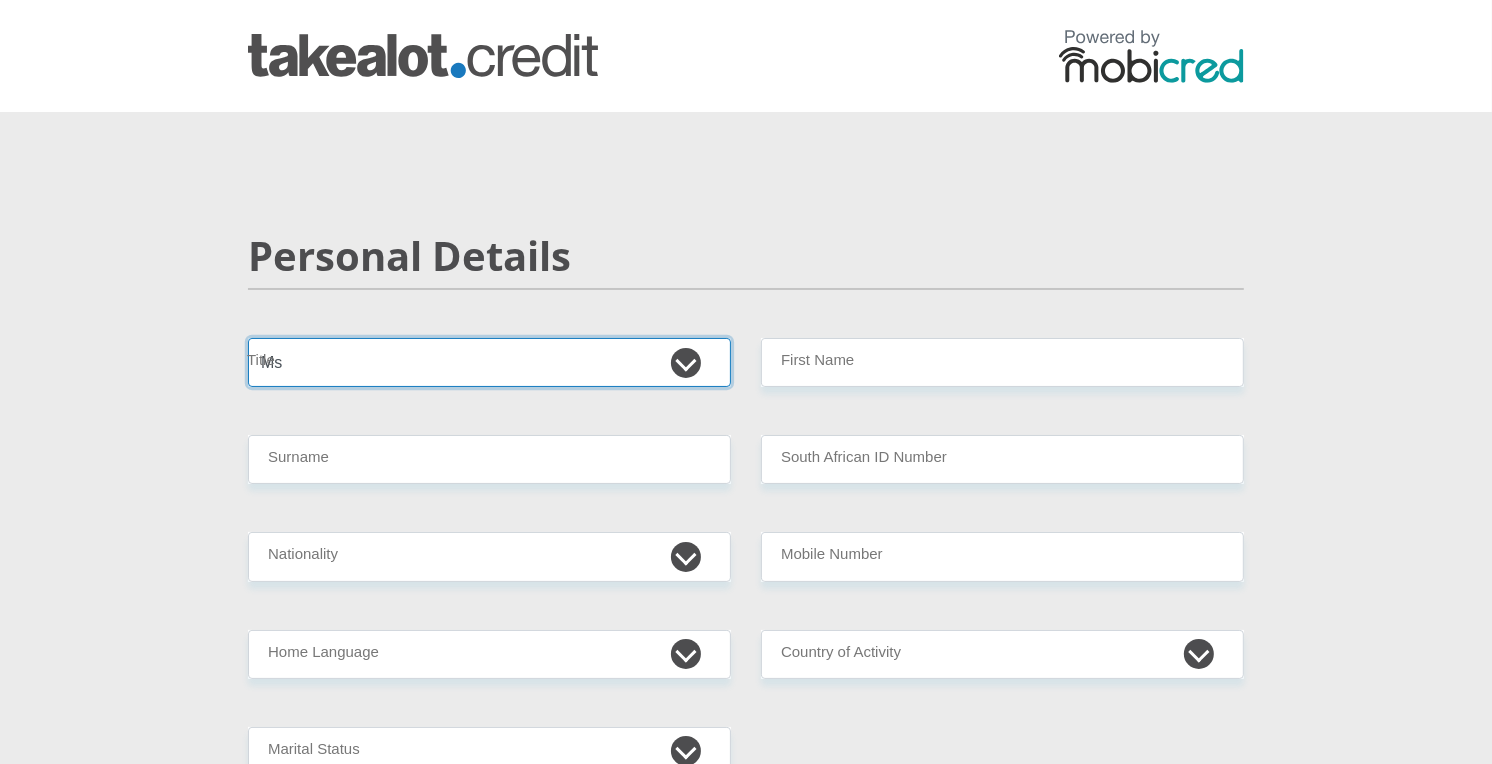 click on "Mr
Ms
Mrs
Dr
Other" at bounding box center [489, 362] 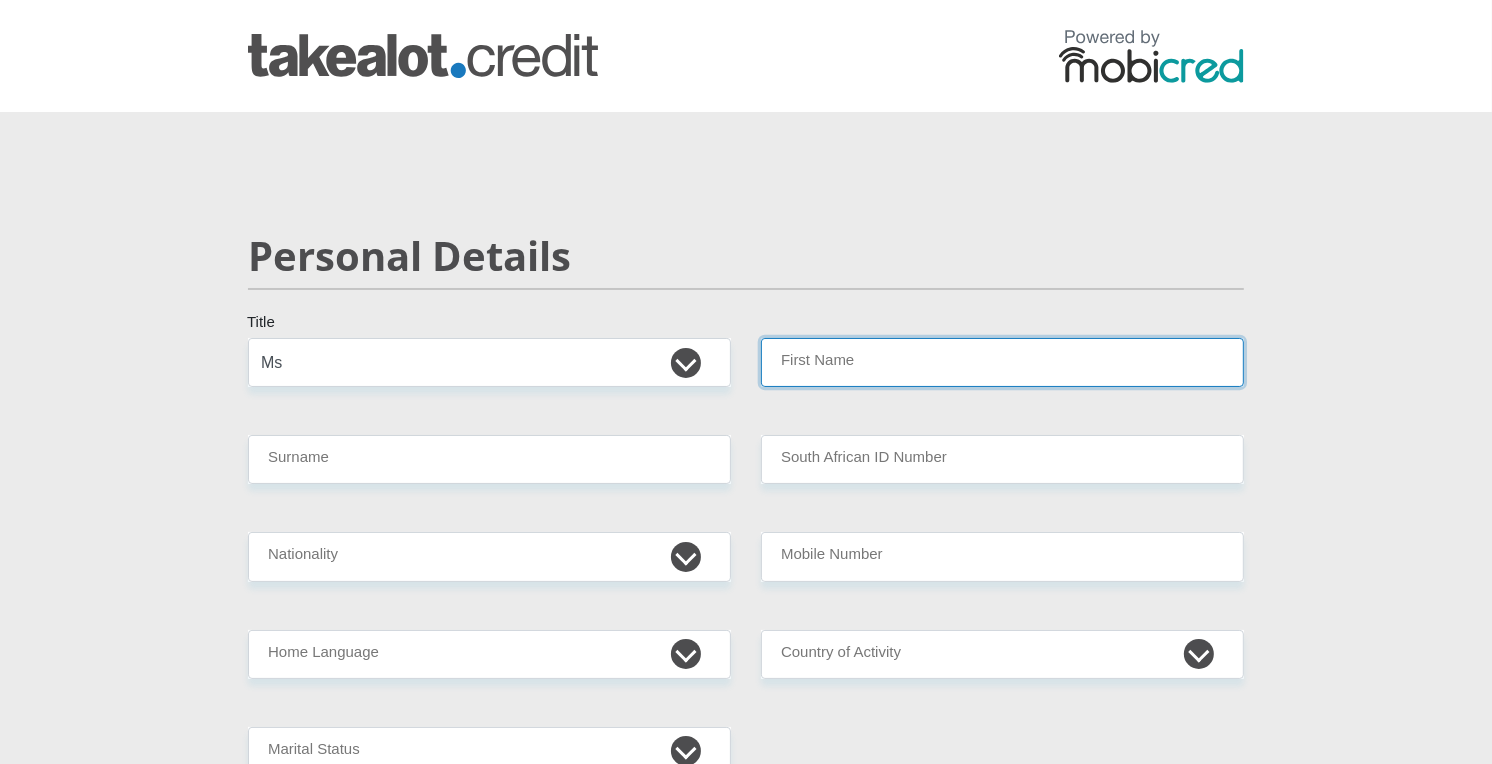 click on "First Name" at bounding box center (1002, 362) 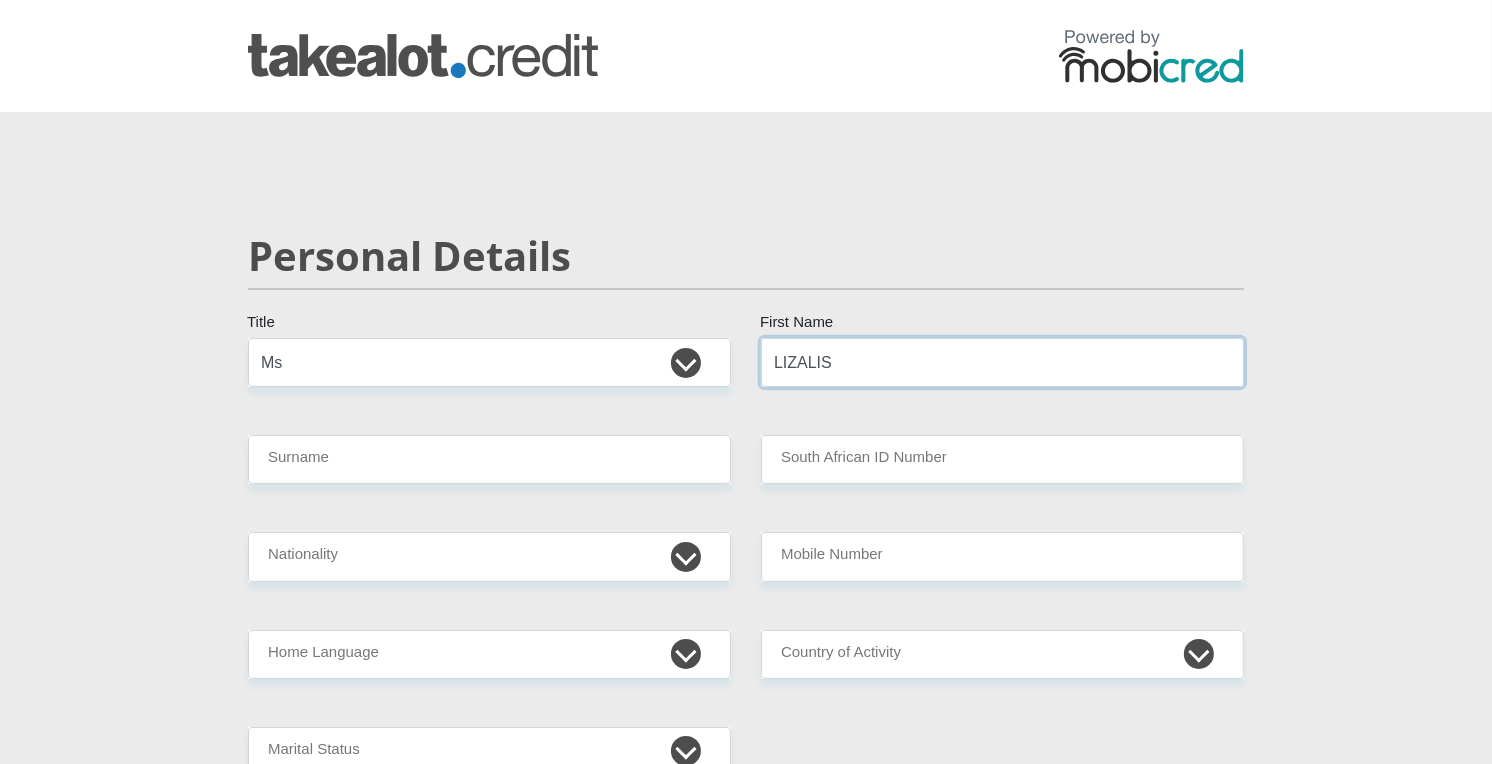type on "LIZALISA" 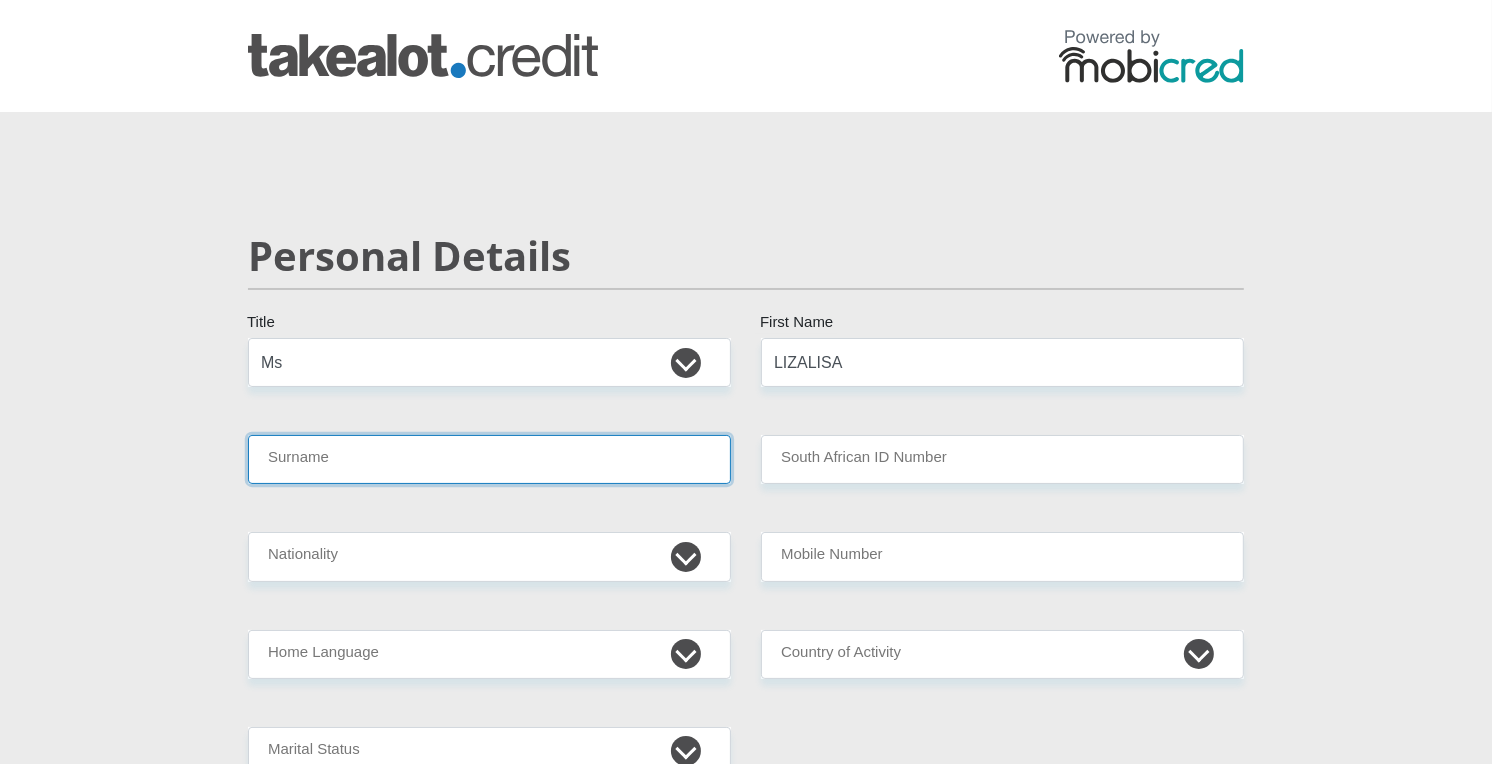 type on "SIDAKI" 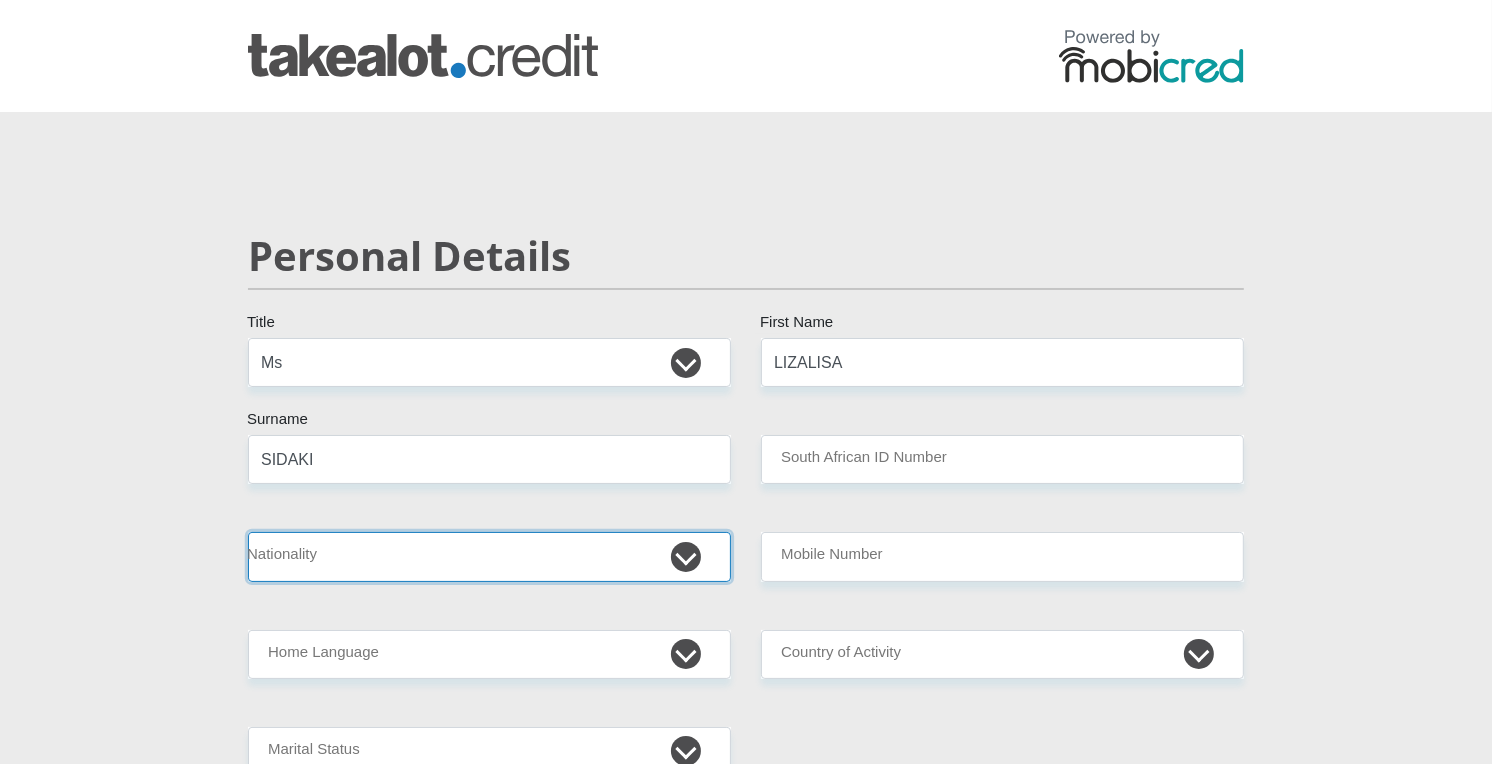 select on "ZAF" 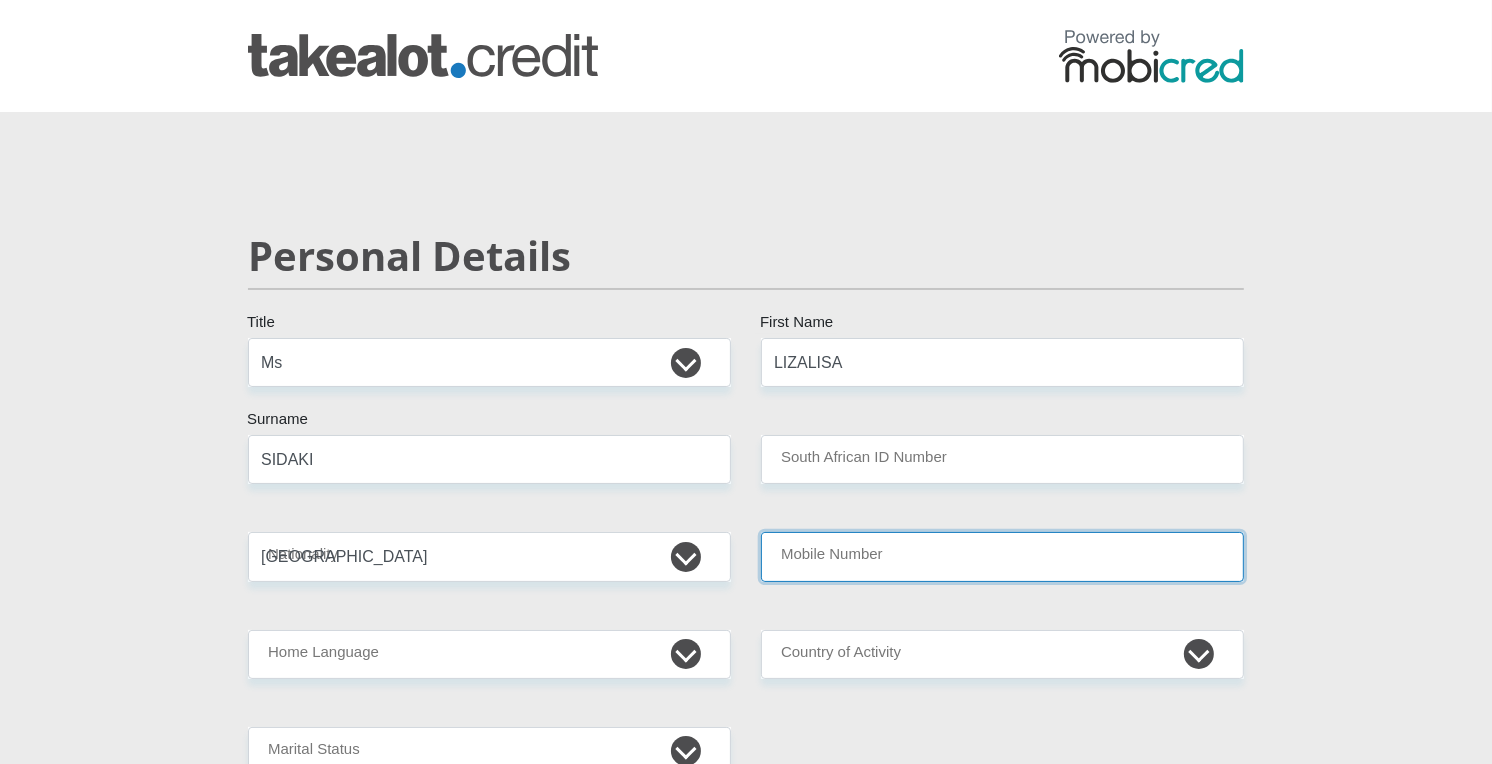 type on "0672031642" 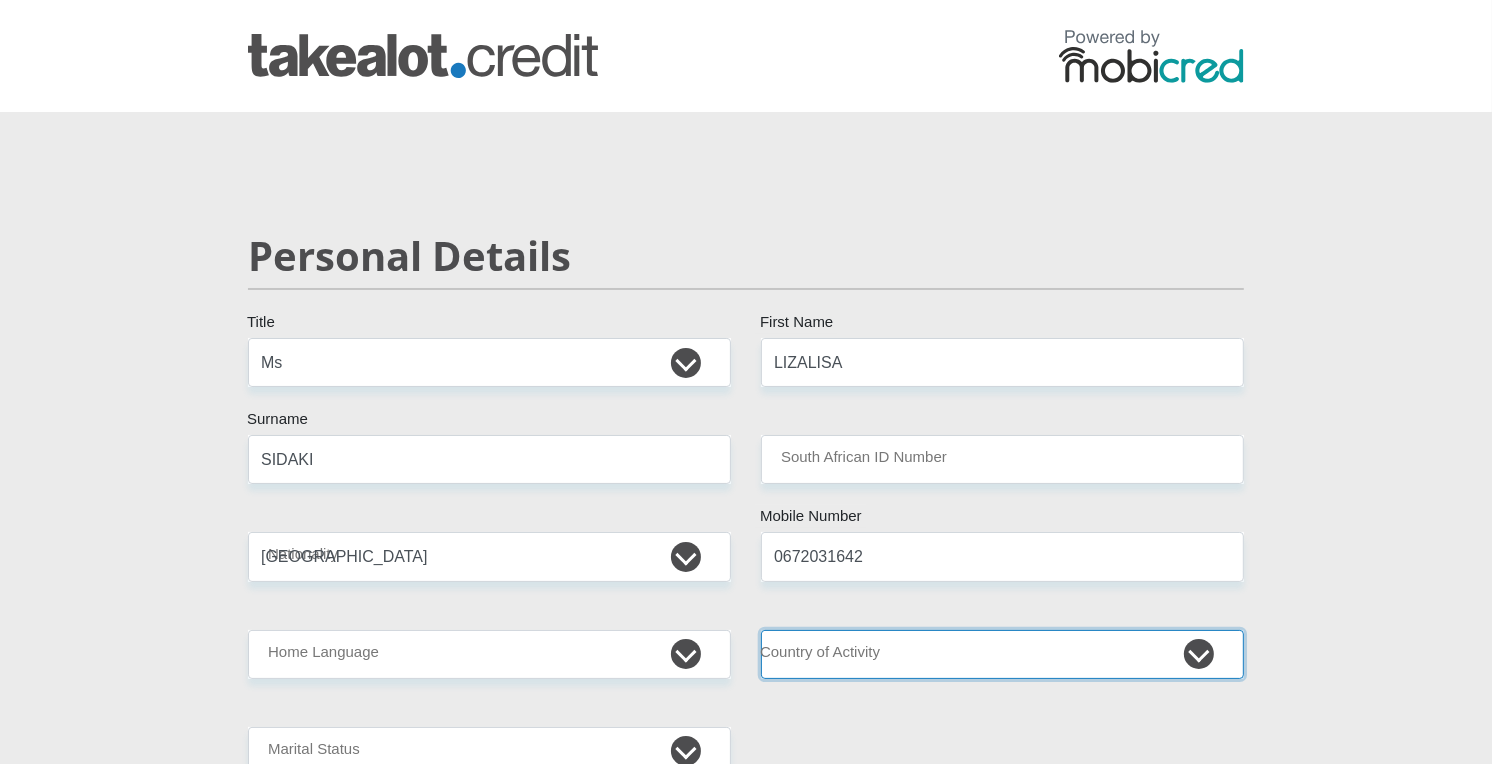 select on "ZAF" 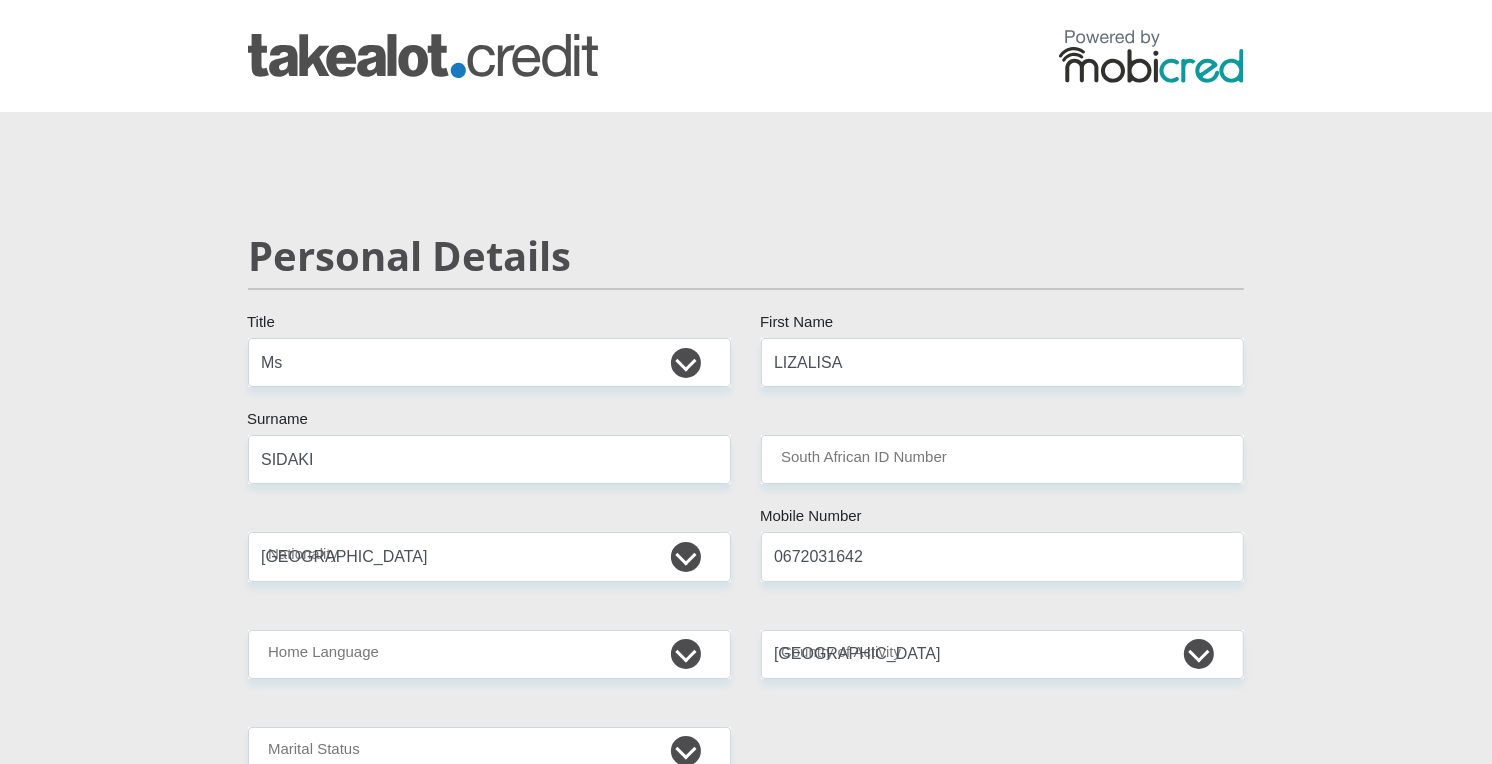 type on "[STREET_ADDRESS]" 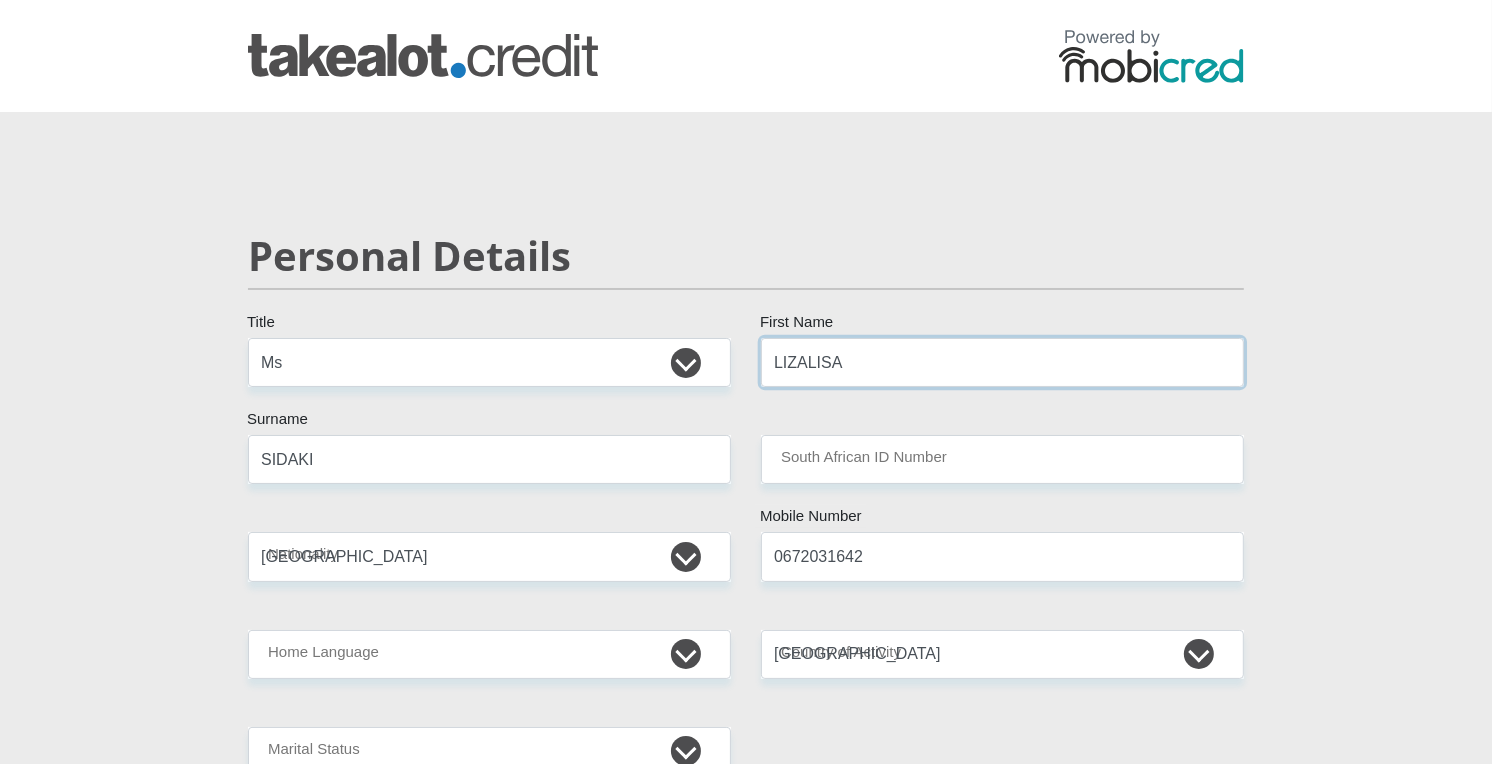 type on "LIZALISA" 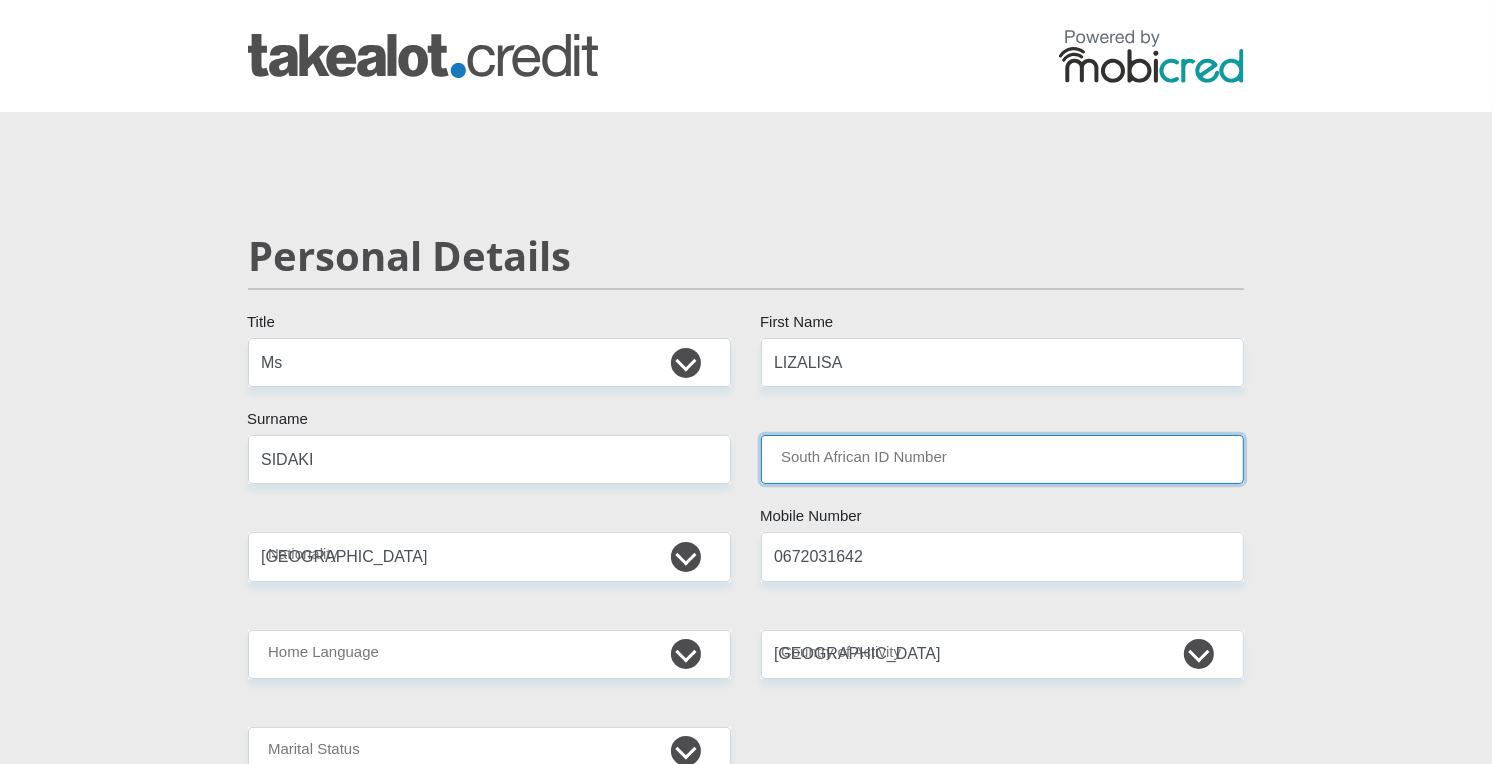 click on "South African ID Number" at bounding box center (1002, 459) 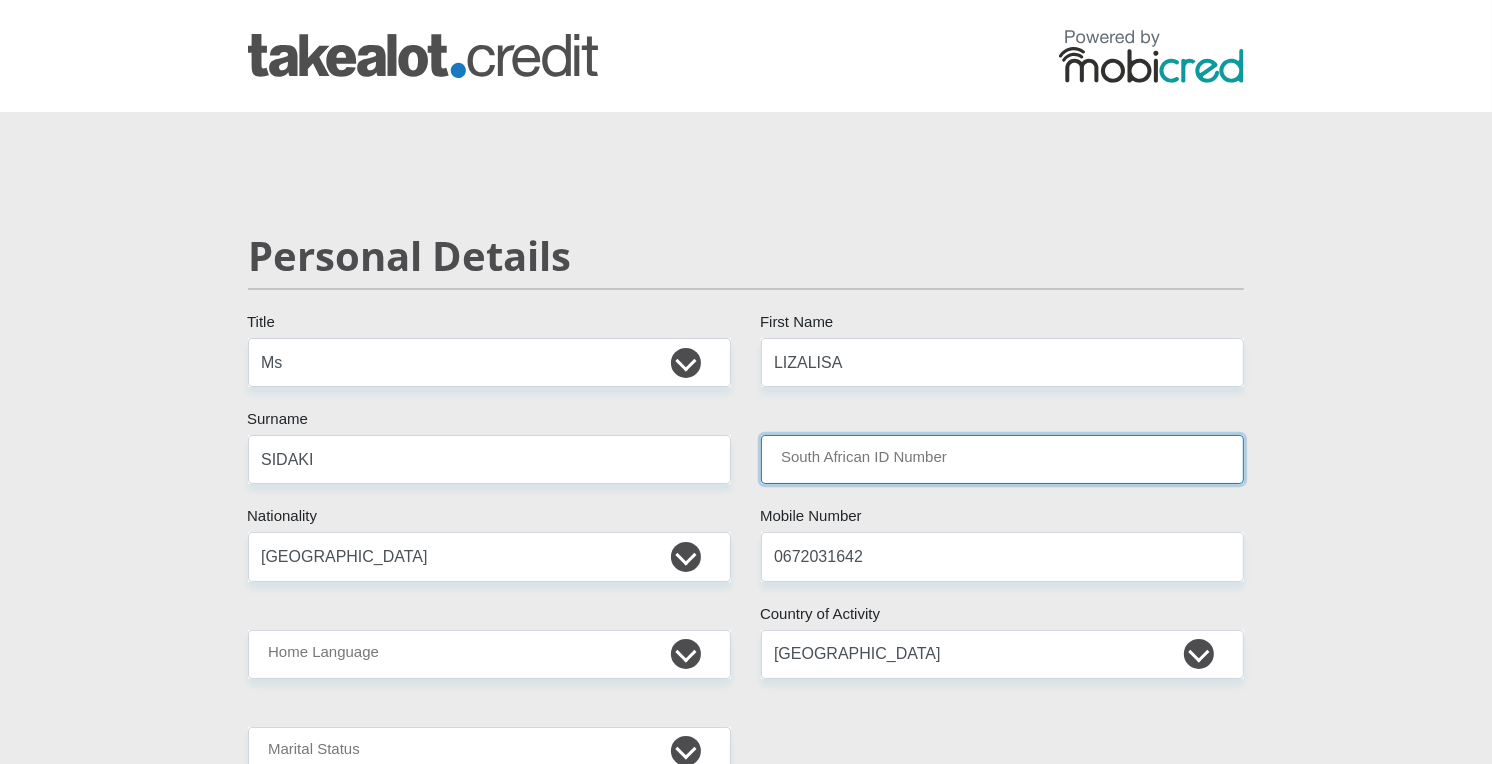 type on "CAPITEC BANK LIMITED" 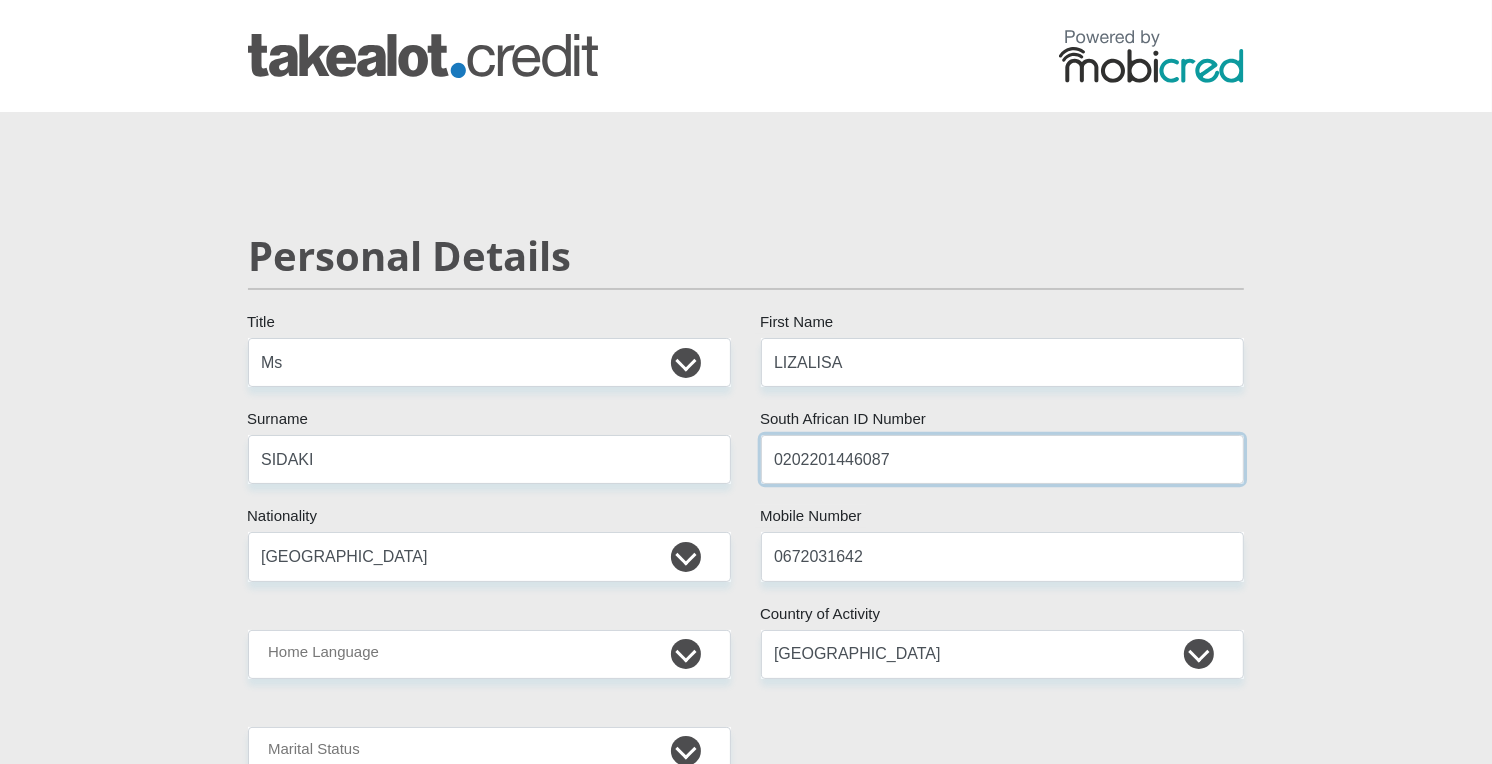 type on "0202201446087" 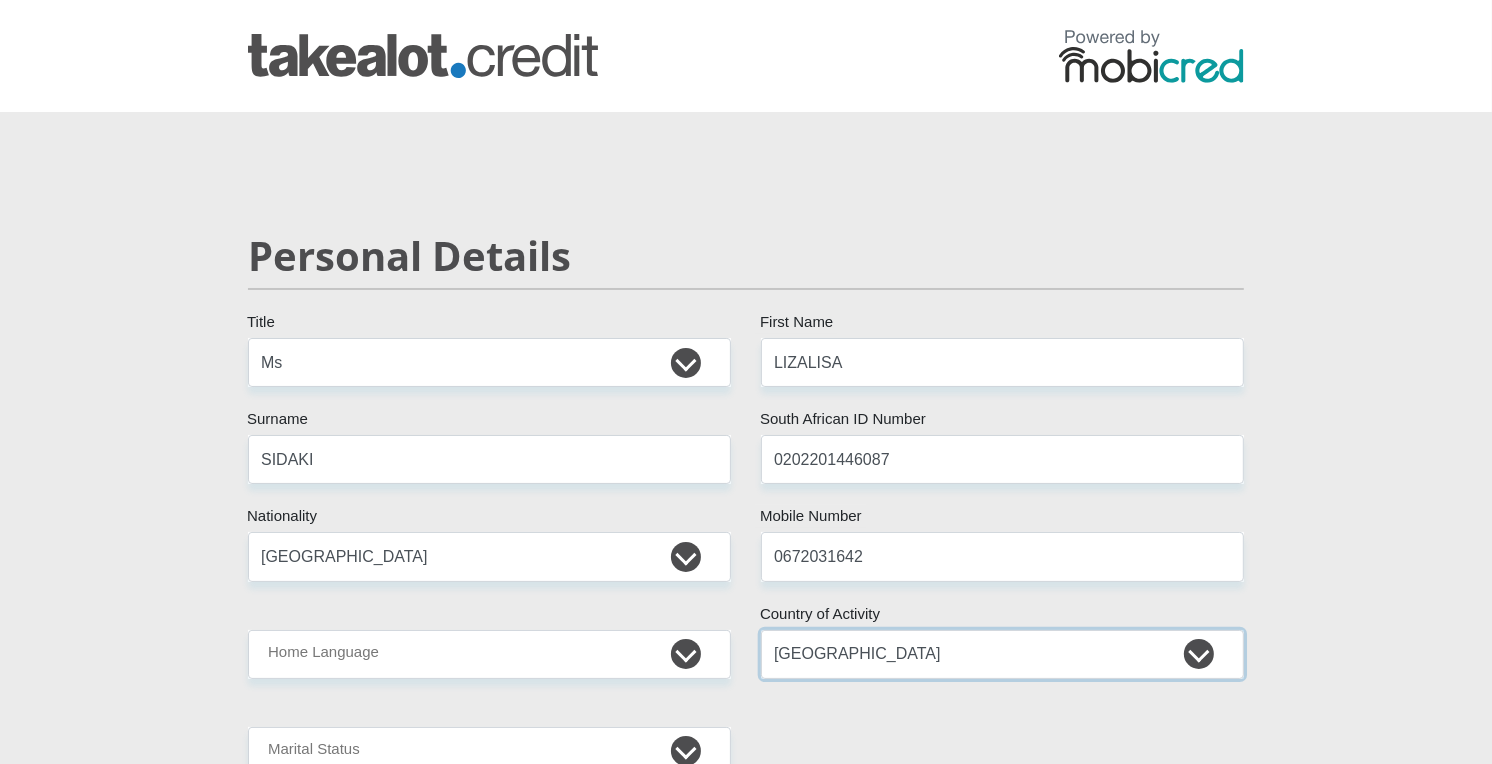 click on "South Africa
Afghanistan
Aland Islands
Albania
Algeria
America Samoa
American Virgin Islands
Andorra
Angola
Anguilla
Antarctica
Antigua and Barbuda
Argentina
Armenia
Aruba
Ascension Island
Australia
Austria
Azerbaijan
Chad" at bounding box center [1002, 654] 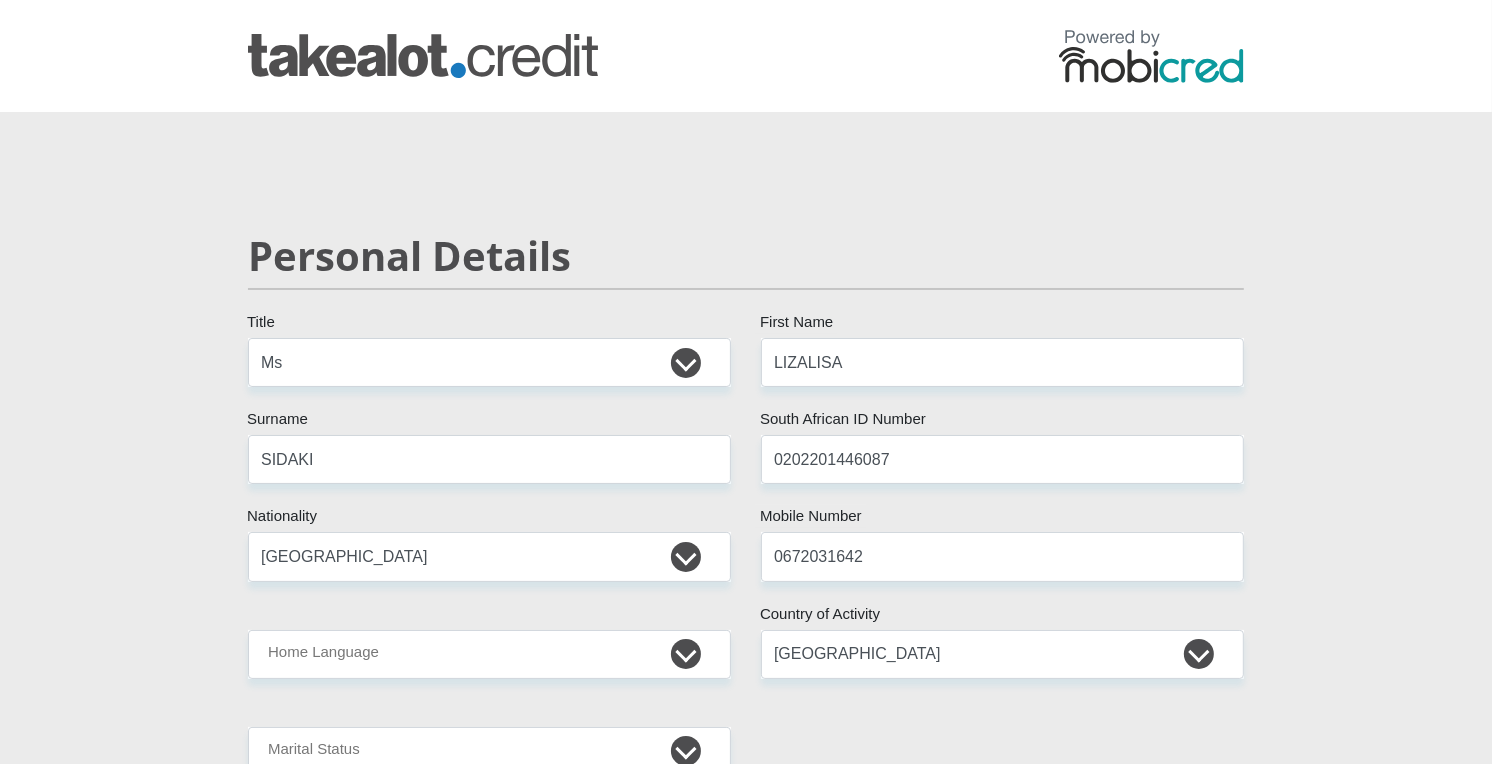 click on "Personal Details
Mr
Ms
Mrs
Dr
Other
Title
LIZALISA
First Name
SIDAKI
Surname
0202201446087
South African ID Number
Please input valid ID number
South Africa
Afghanistan
Aland Islands
Albania
Algeria
America Samoa
American Virgin Islands
Andorra
Angola
Anguilla  Antarctica" at bounding box center [746, 3204] 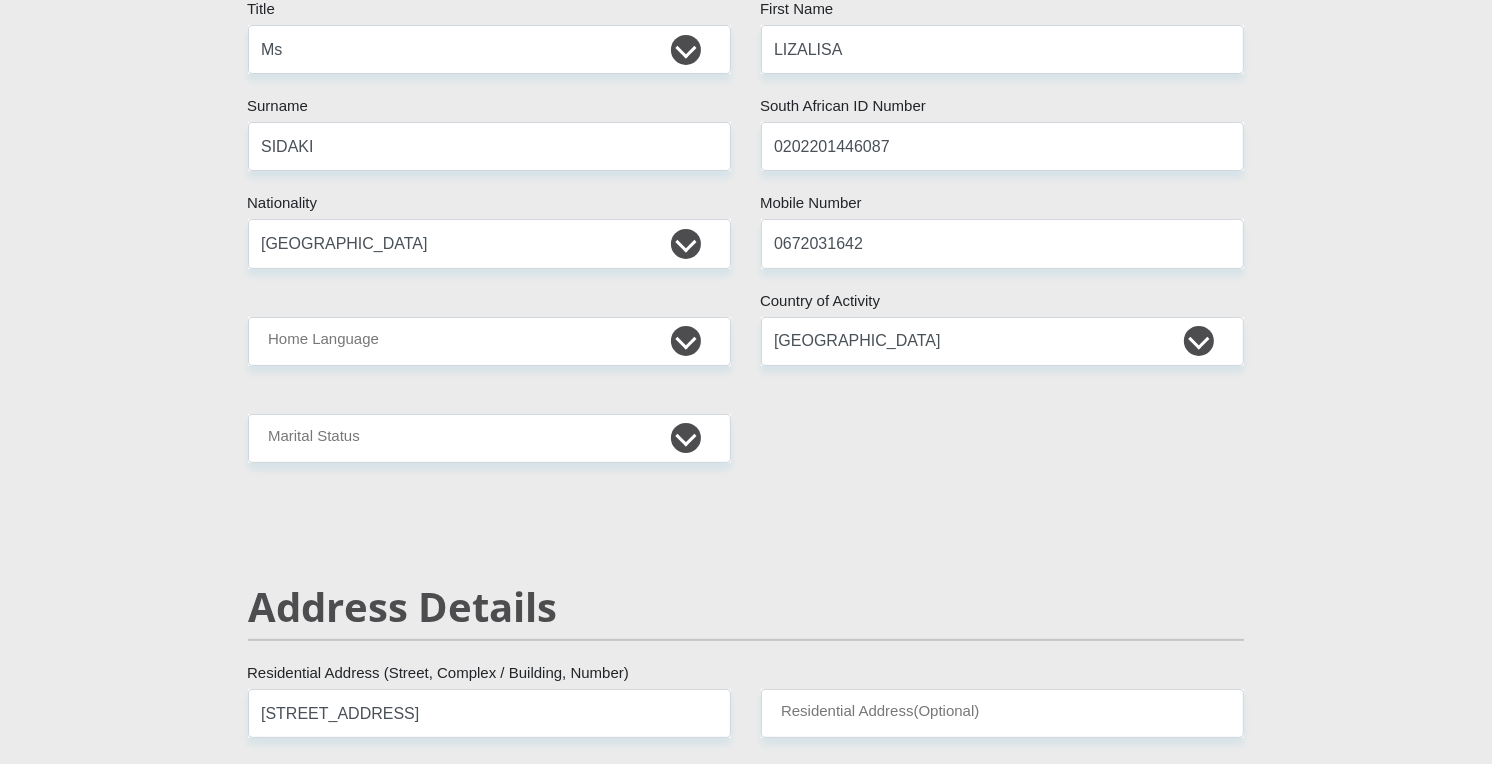 scroll, scrollTop: 355, scrollLeft: 0, axis: vertical 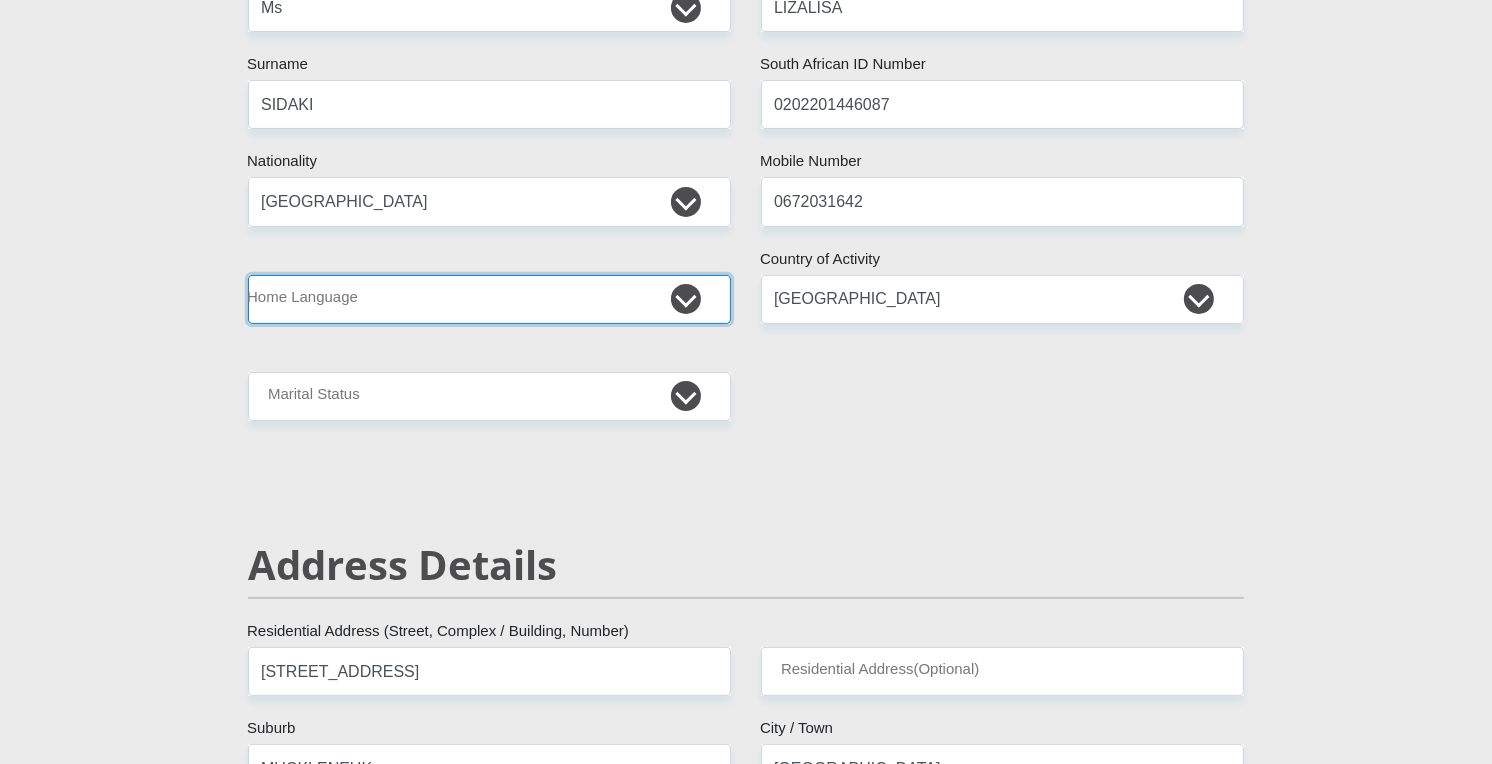 click on "Afrikaans
English
Sepedi
South Ndebele
Southern Sotho
Swati
Tsonga
Tswana
Venda
Xhosa
Zulu
Other" at bounding box center (489, 299) 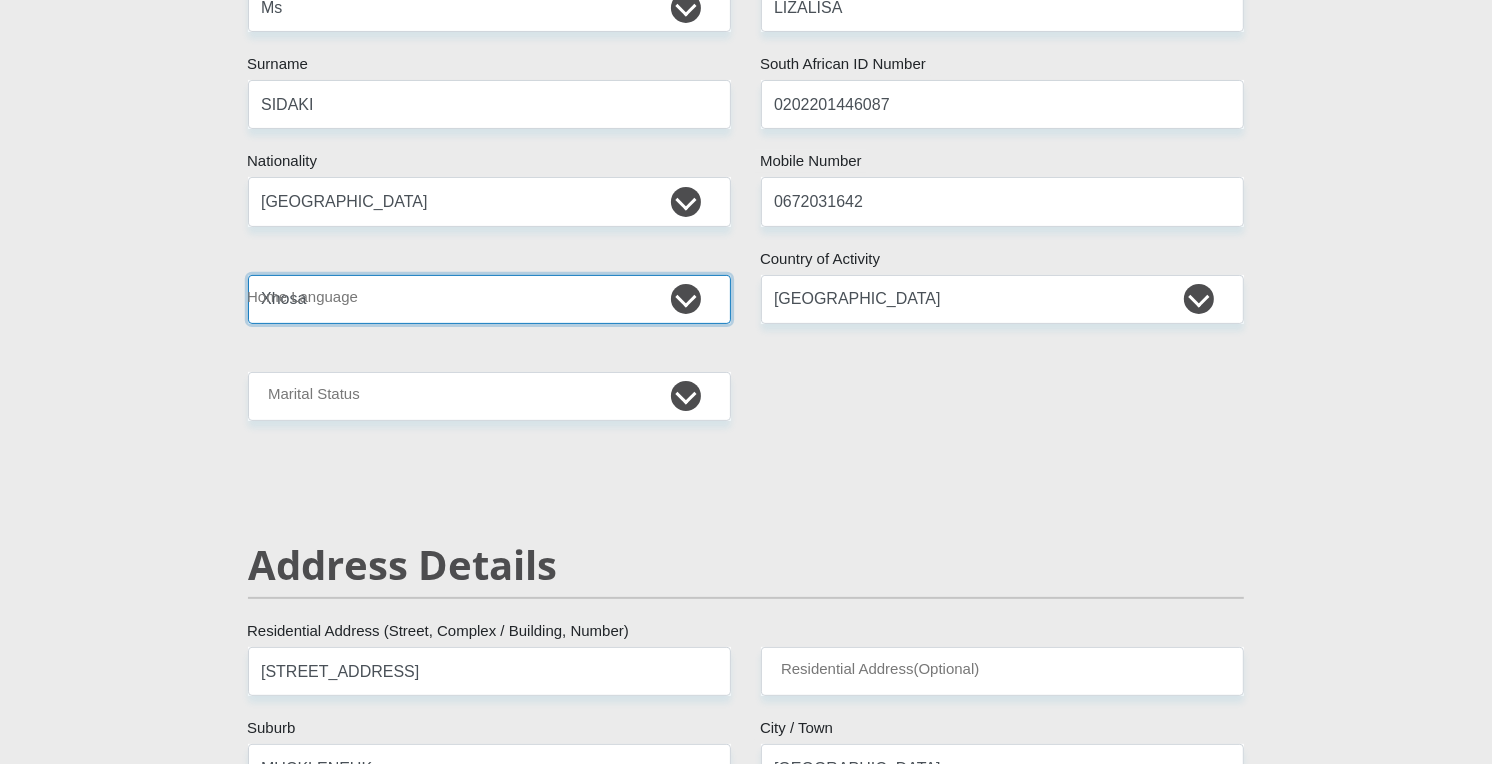 click on "Afrikaans
English
Sepedi
South Ndebele
Southern Sotho
Swati
Tsonga
Tswana
Venda
Xhosa
Zulu
Other" at bounding box center (489, 299) 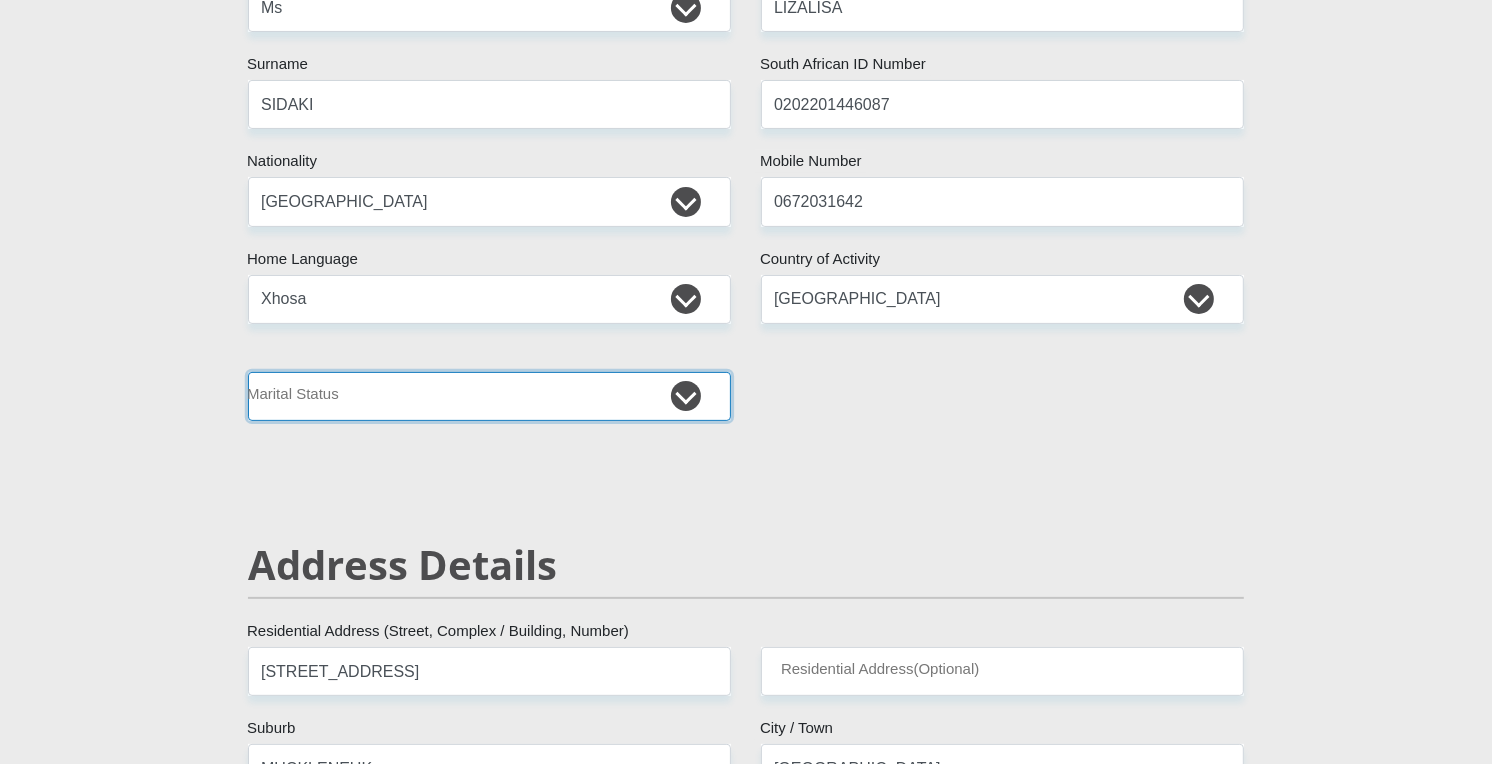 click on "Married ANC
Single
Divorced
Widowed
Married COP or Customary Law" at bounding box center [489, 396] 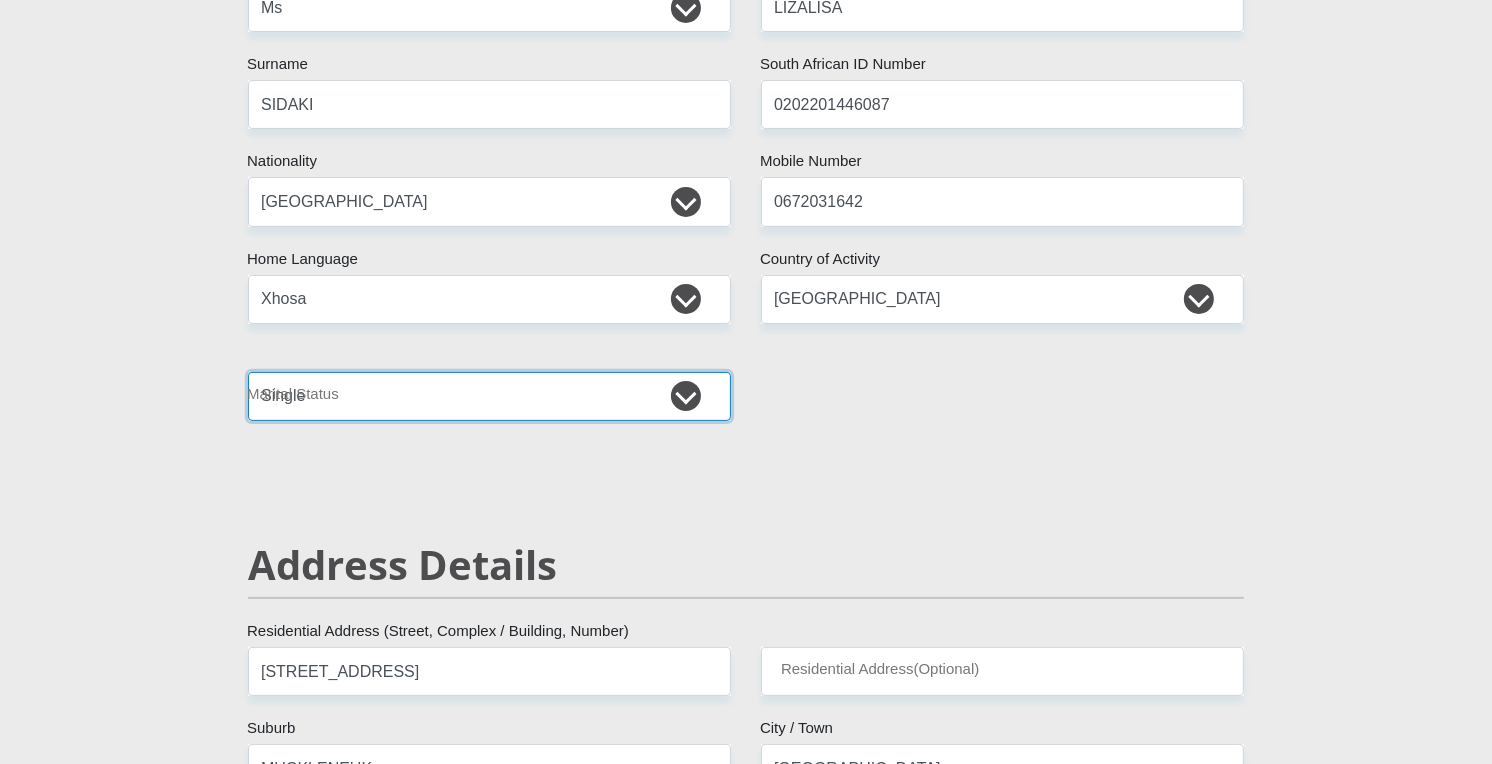 click on "Married ANC
Single
Divorced
Widowed
Married COP or Customary Law" at bounding box center [489, 396] 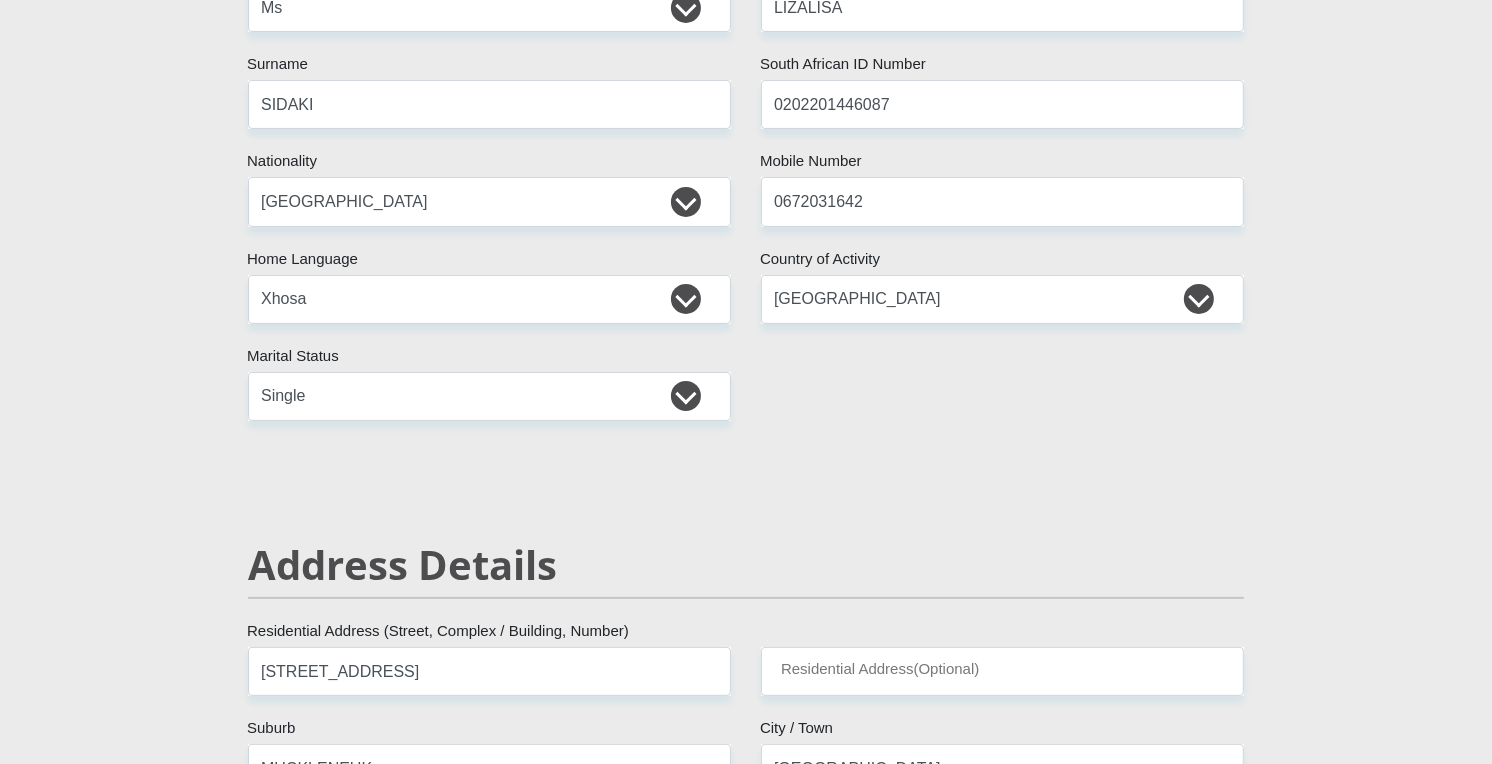 click on "Mr
Ms
Mrs
Dr
Other
Title
LIZALISA
First Name
SIDAKI
Surname
0202201446087
South African ID Number
Please input valid ID number
South Africa
Afghanistan
Aland Islands
Albania
Algeria
America Samoa
American Virgin Islands
Andorra
Angola
Anguilla
Antarctica
Antigua and Barbuda
Argentina" at bounding box center (746, 2835) 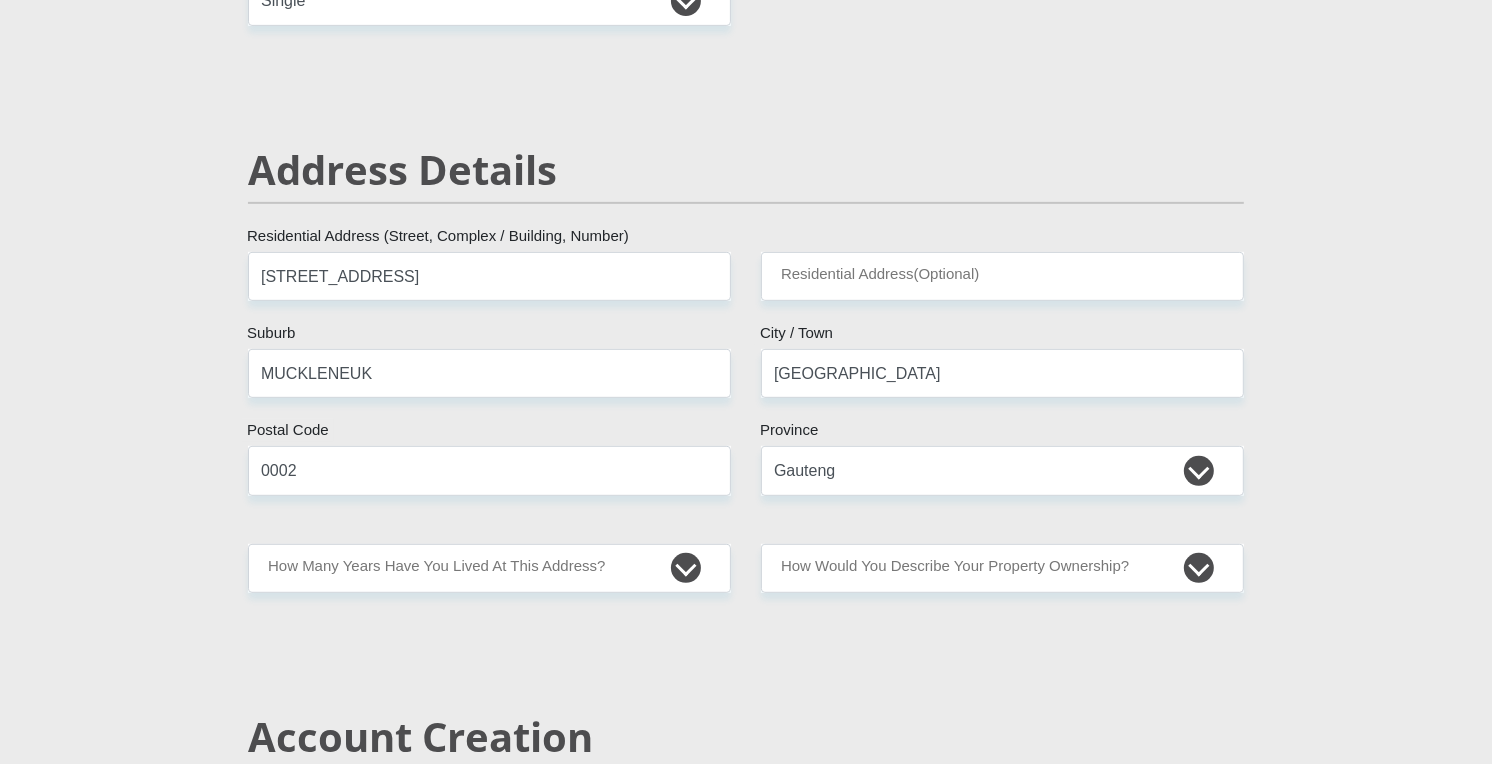 scroll, scrollTop: 755, scrollLeft: 0, axis: vertical 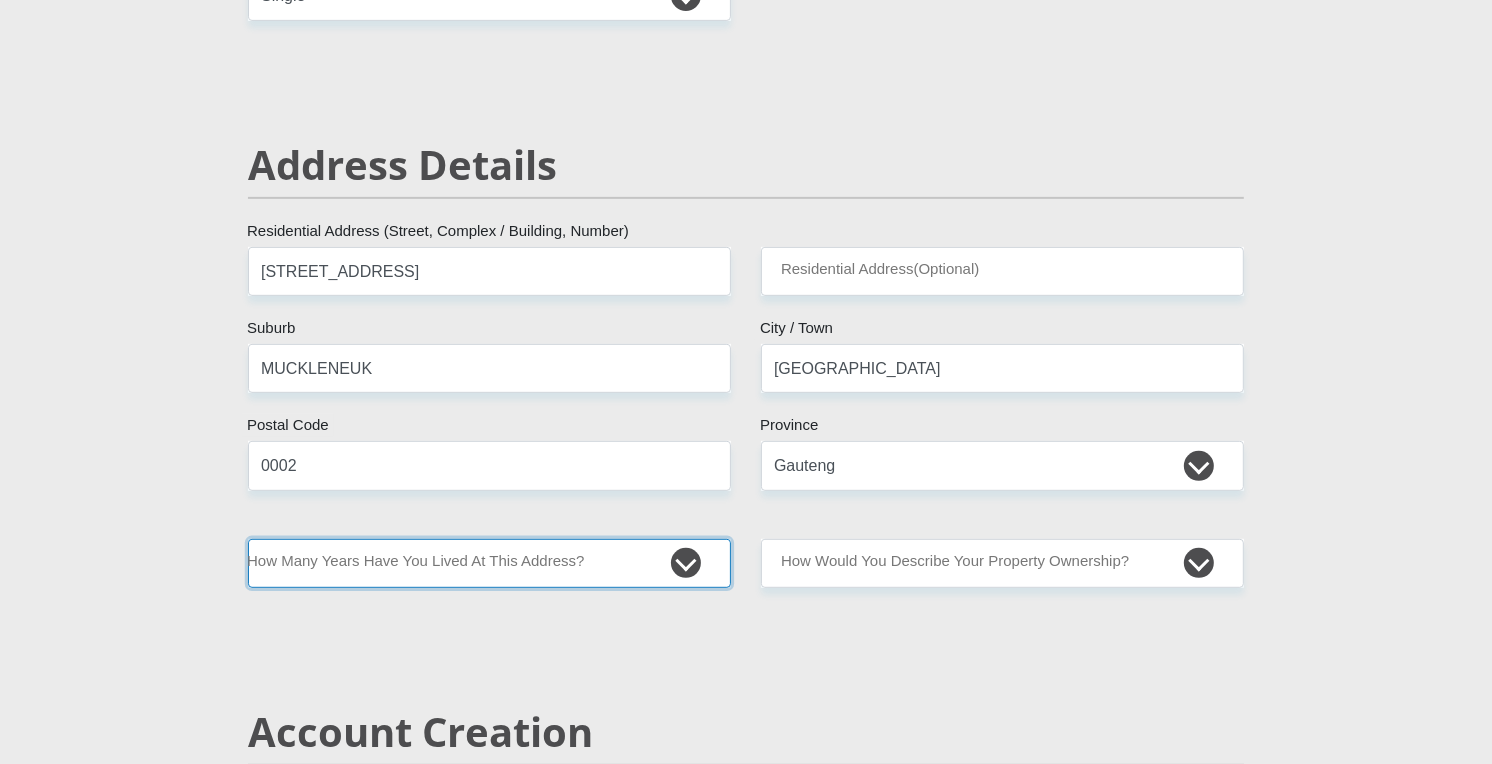 click on "less than 1 year
1-3 years
3-5 years
5+ years" at bounding box center [489, 563] 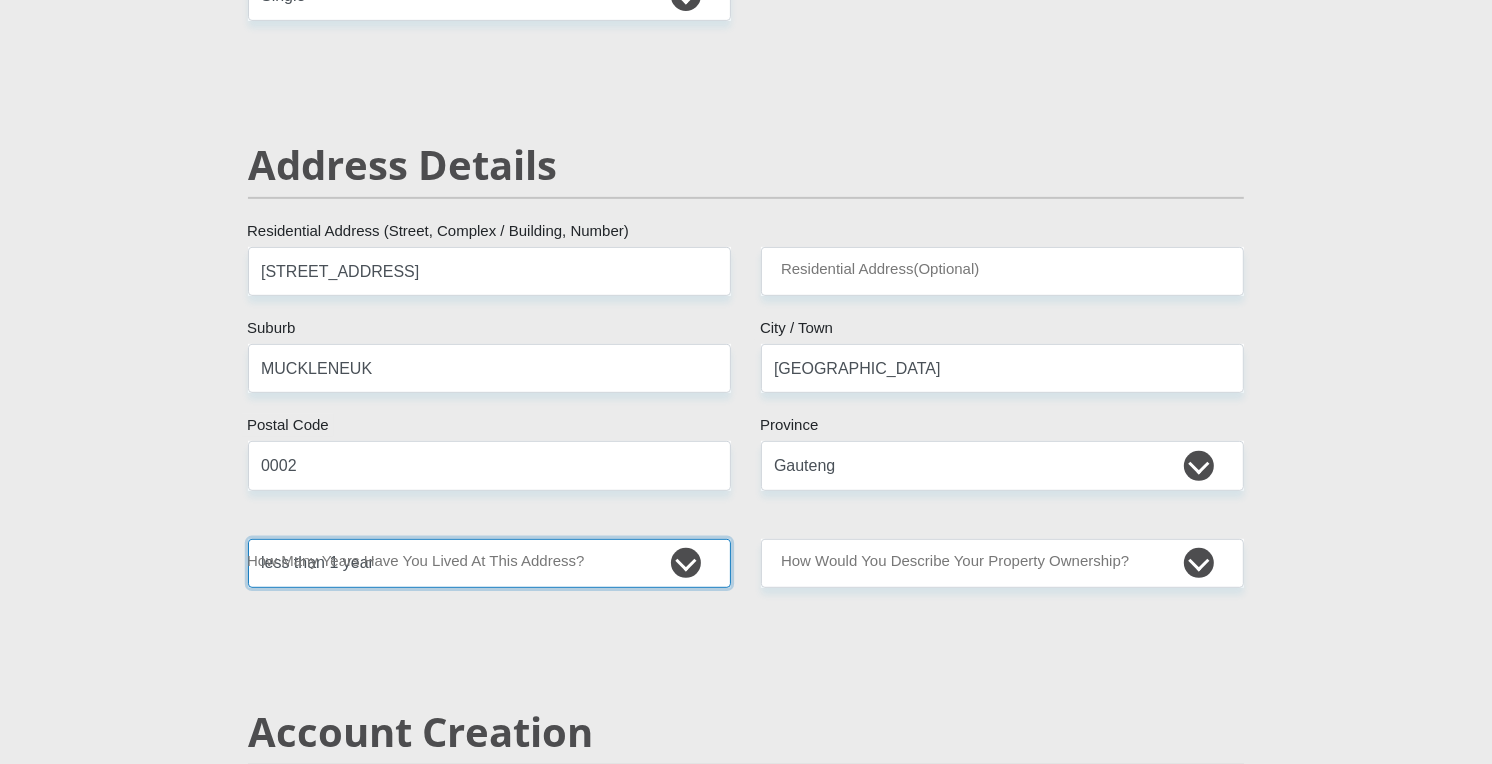 click on "less than 1 year
1-3 years
3-5 years
5+ years" at bounding box center (489, 563) 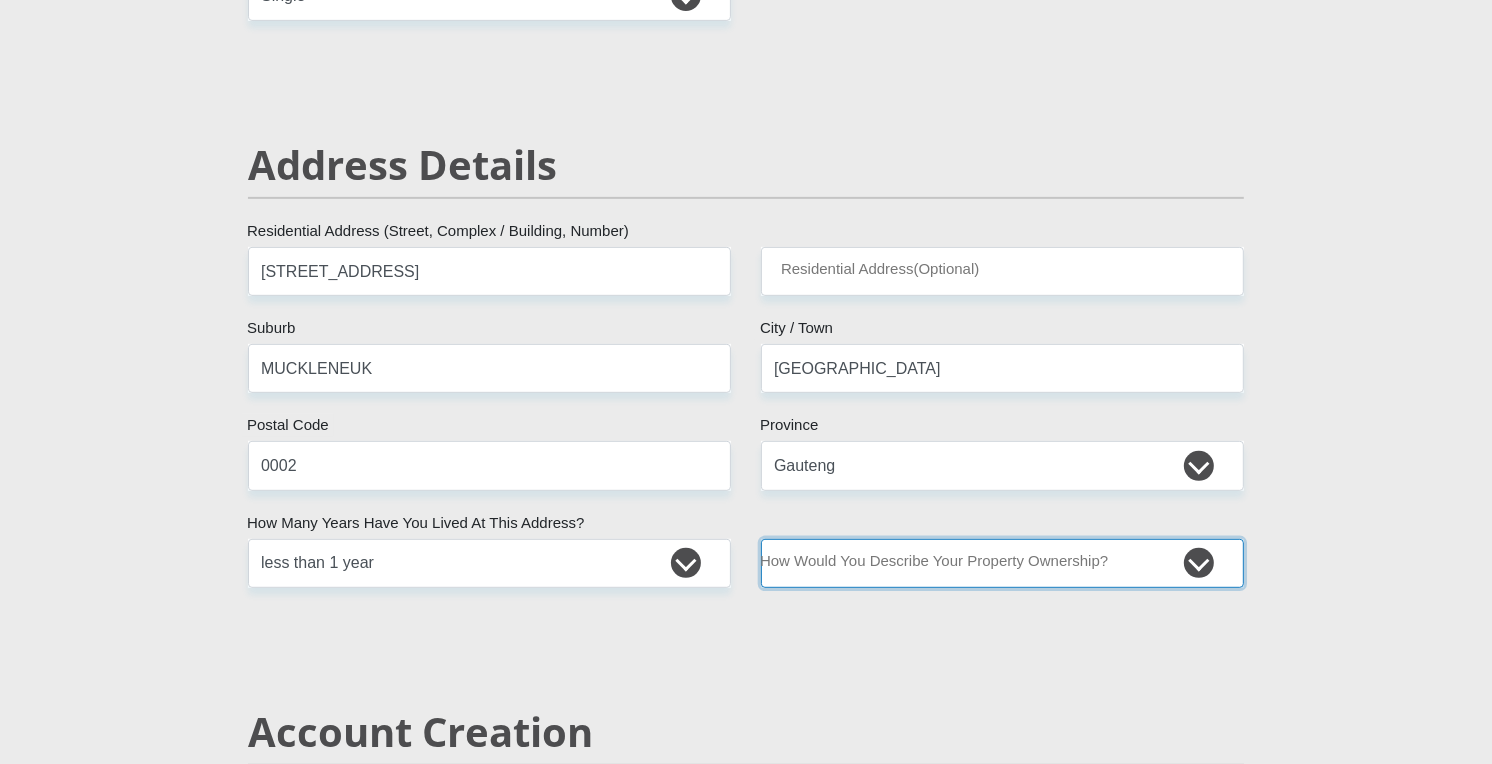 click on "Owned
Rented
Family Owned
Company Dwelling" at bounding box center (1002, 563) 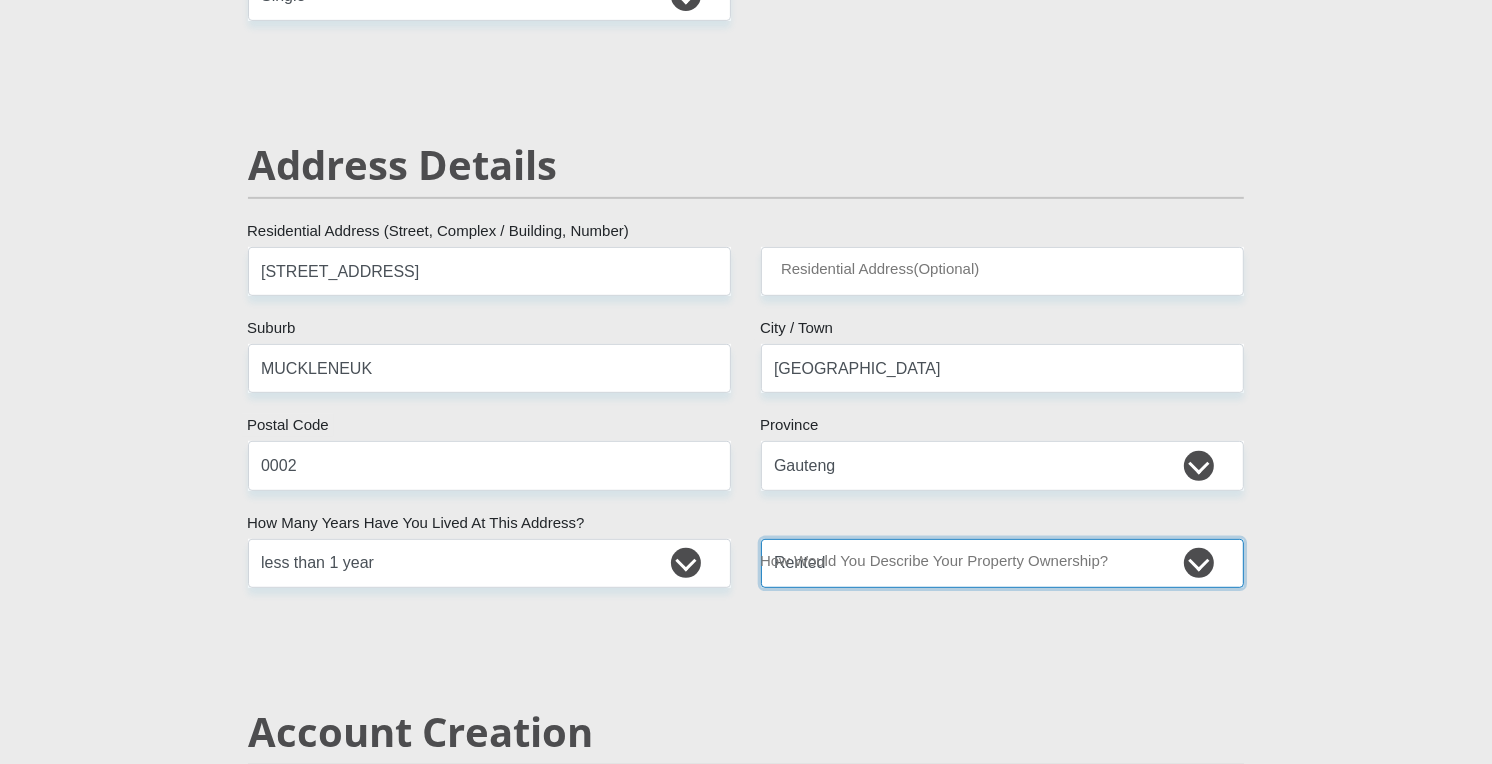 click on "Owned
Rented
Family Owned
Company Dwelling" at bounding box center (1002, 563) 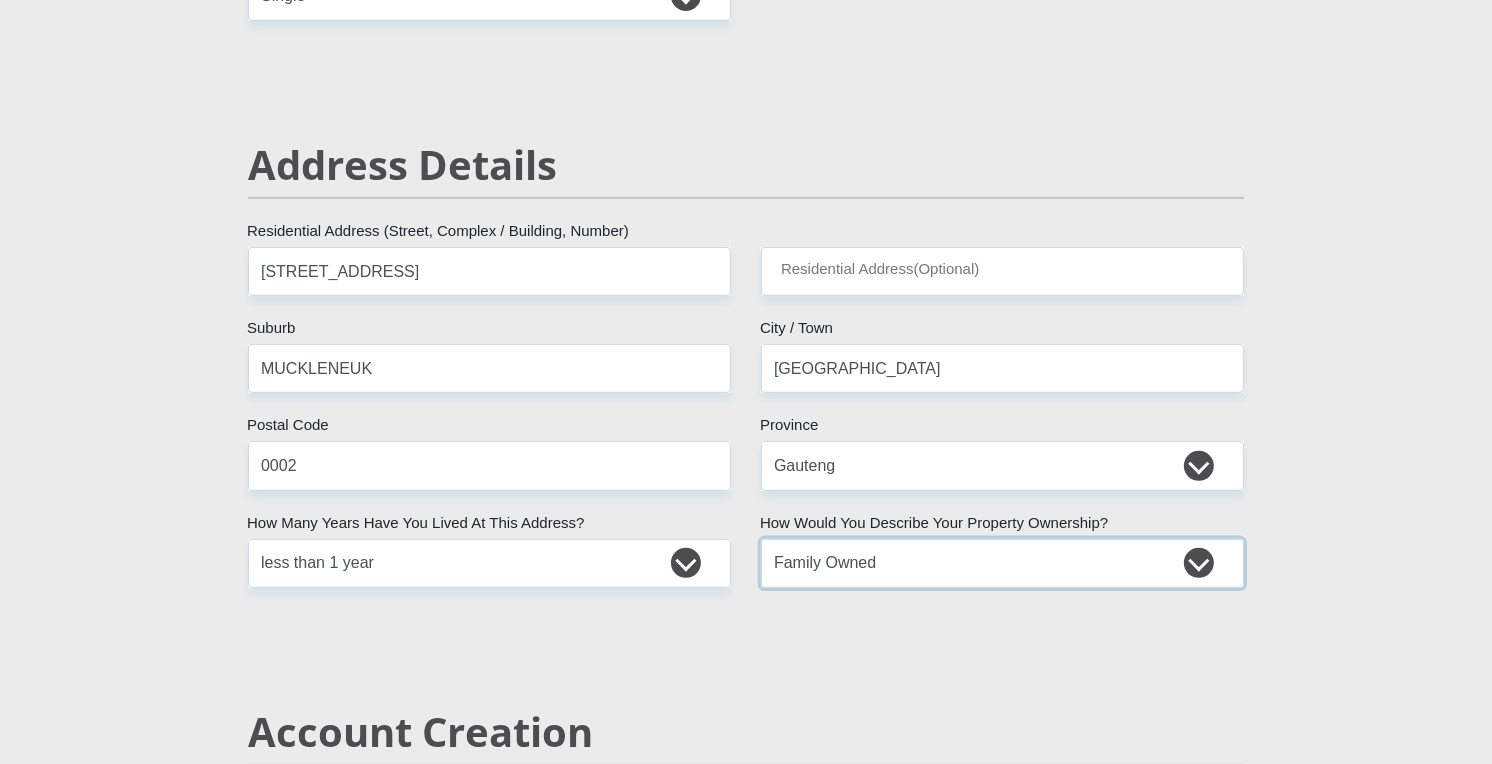select on "Company Dwelling" 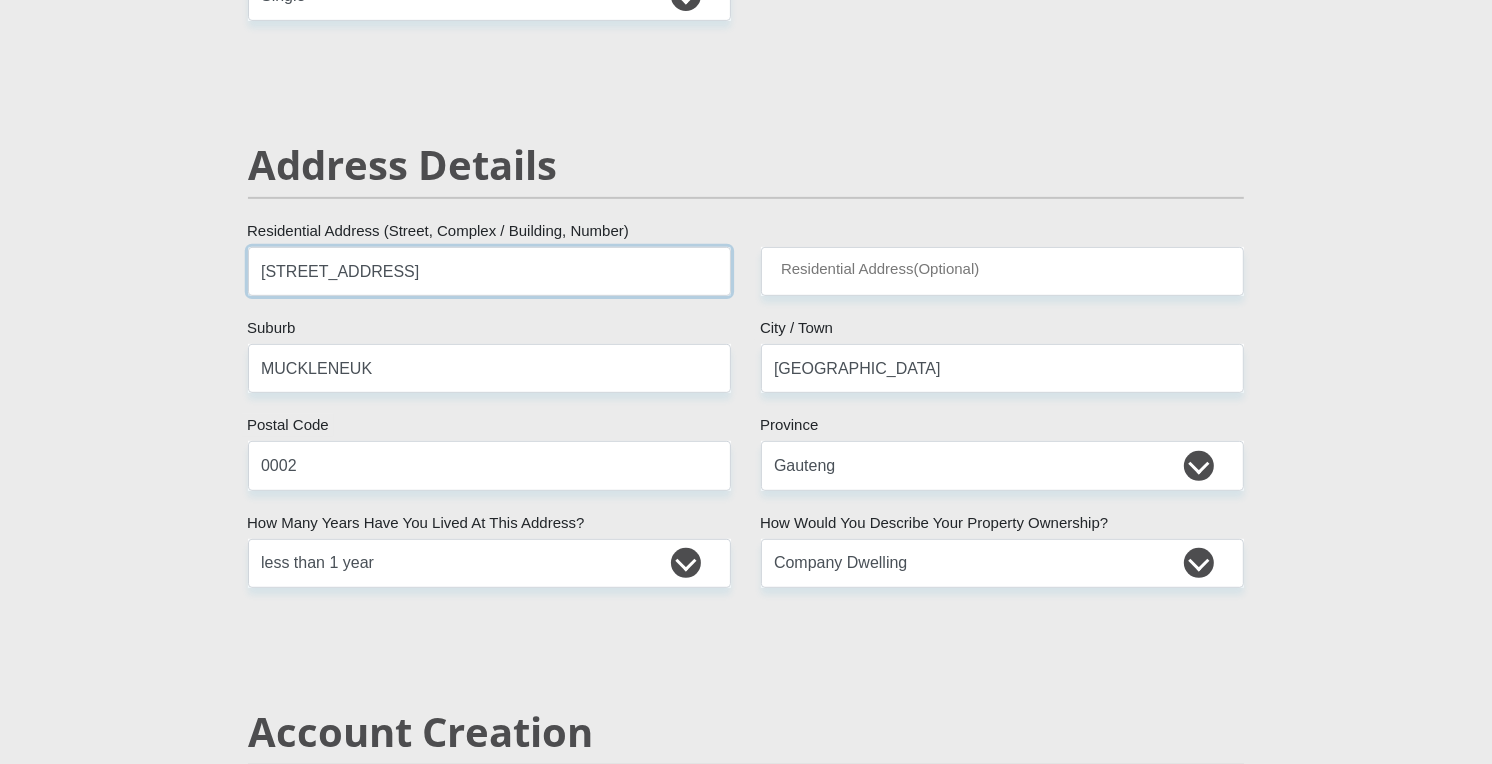 click on "[STREET_ADDRESS]" at bounding box center (489, 271) 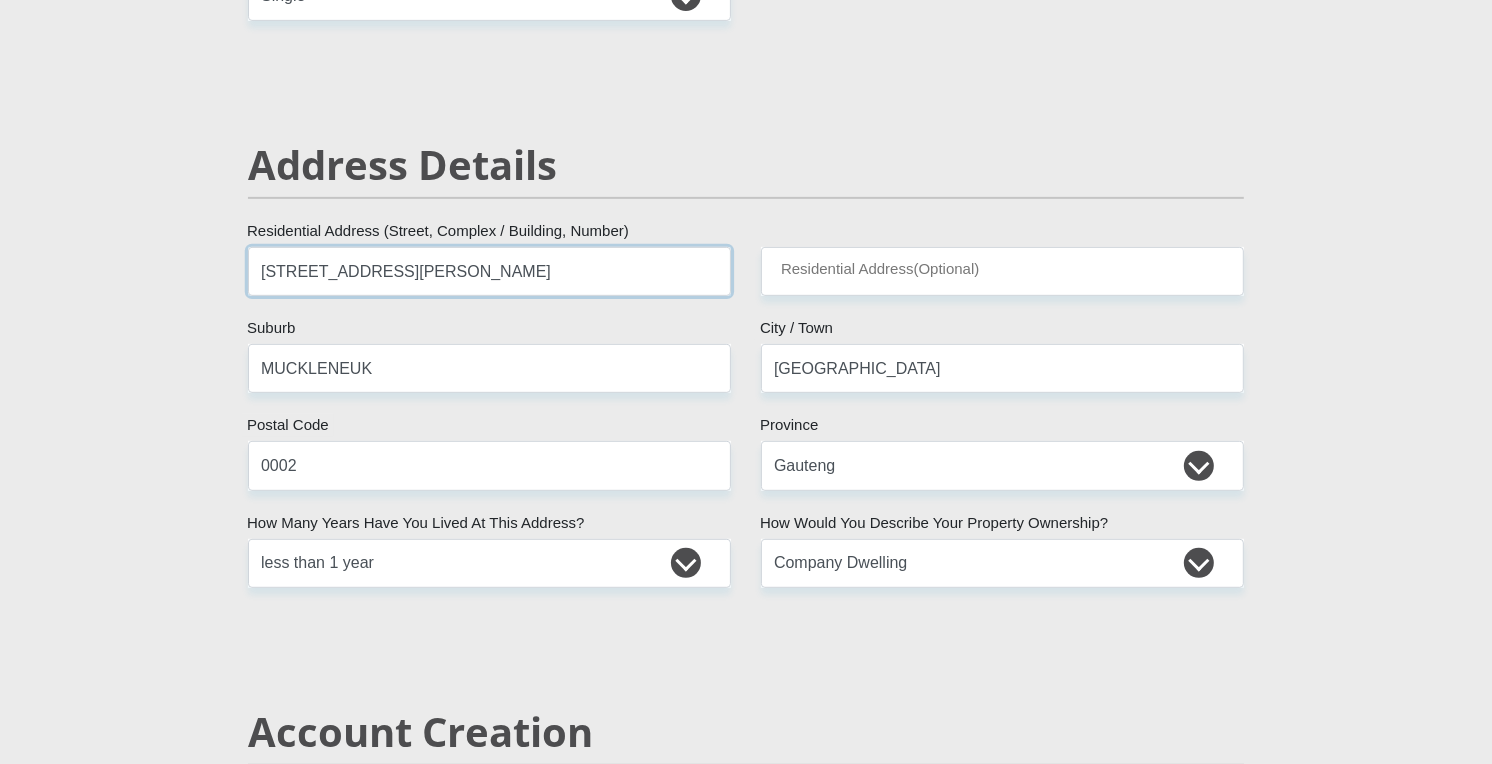 type on "199 TROYE STREET, SAN MARTINO, UNIT 201" 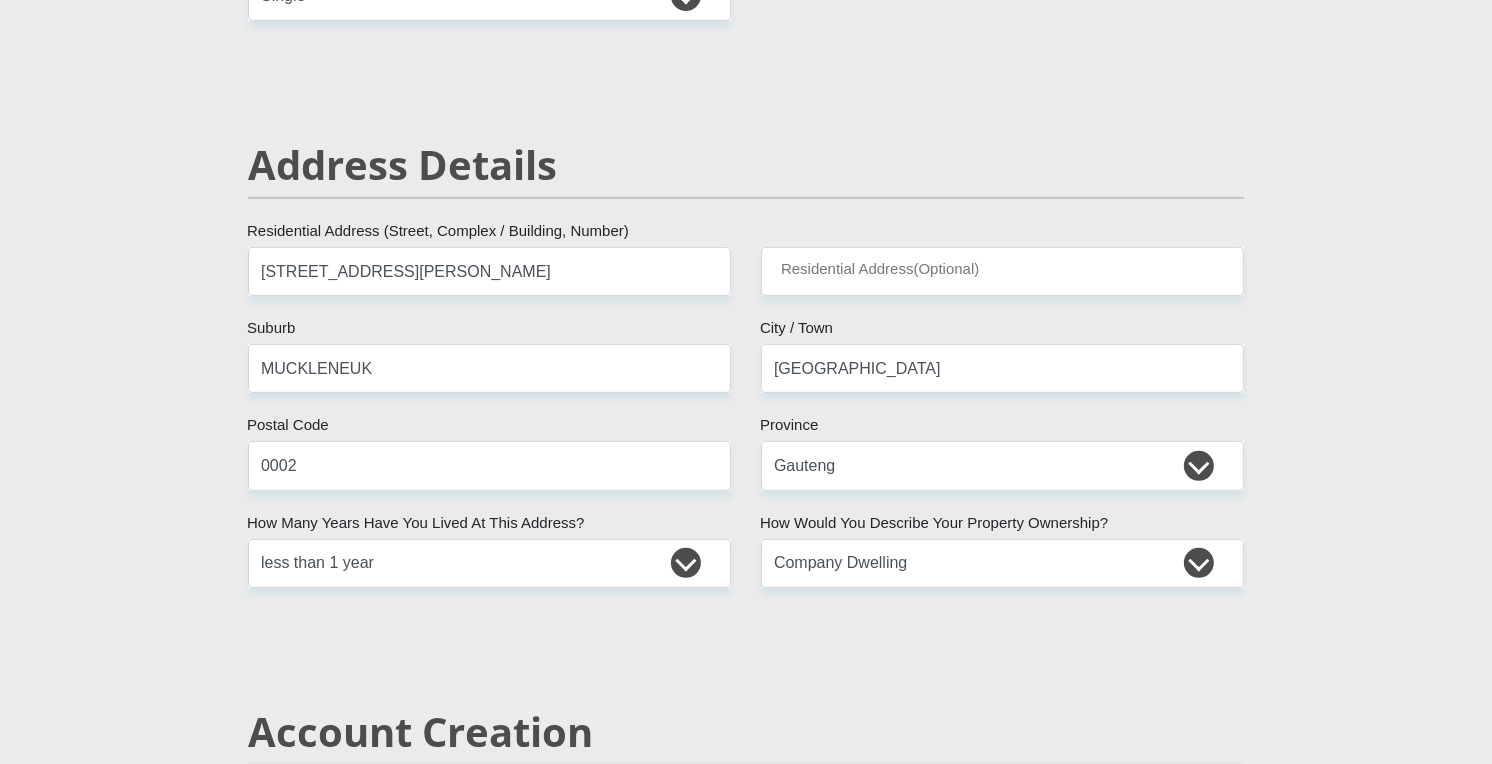 click on "Mr
Ms
Mrs
Dr
Other
Title
LIZALISA
First Name
SIDAKI
Surname
0202201446087
South African ID Number
Please input valid ID number
South Africa
Afghanistan
Aland Islands
Albania
Algeria
America Samoa
American Virgin Islands
Andorra
Angola
Anguilla
Antarctica
Antigua and Barbuda
Argentina" at bounding box center (746, 2435) 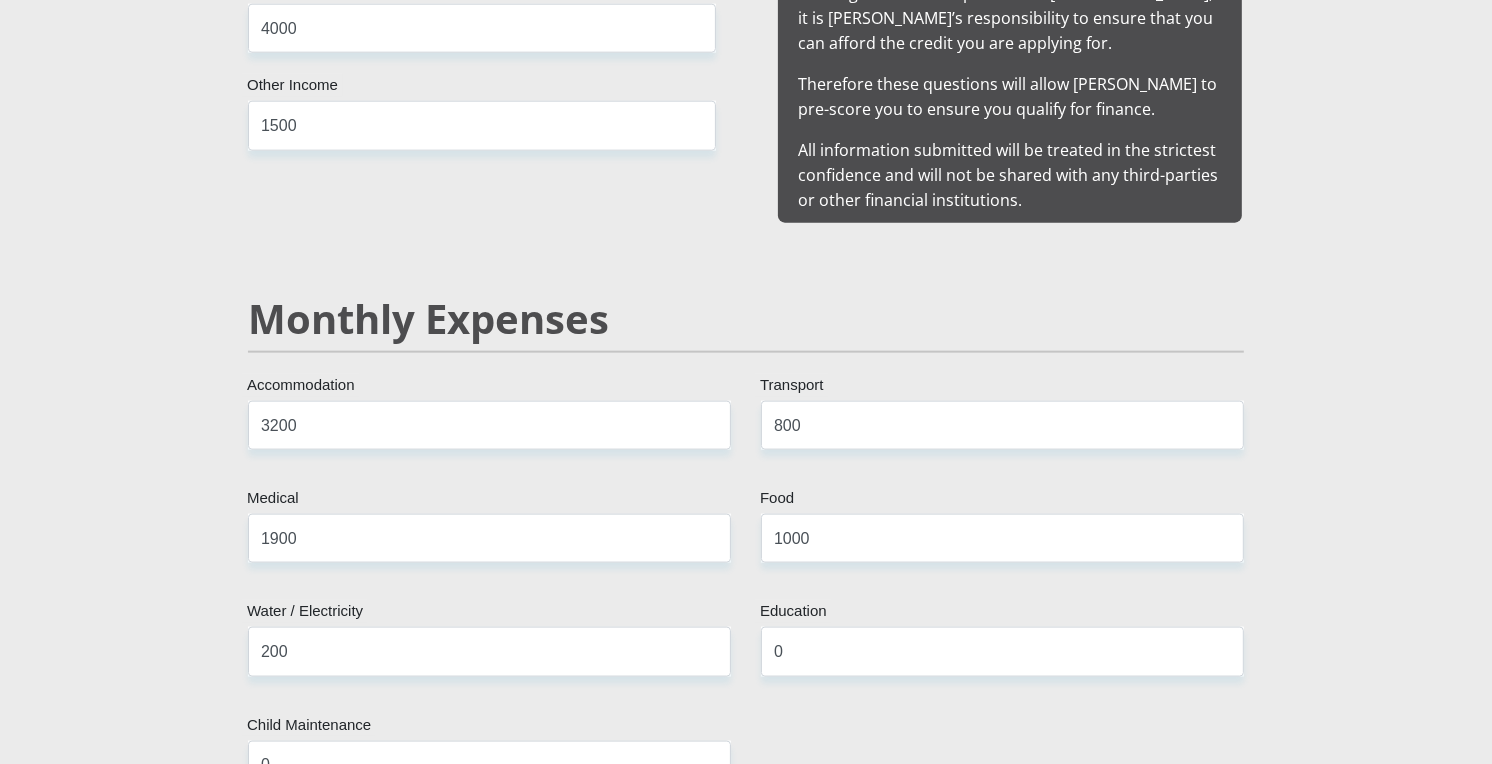 scroll, scrollTop: 2177, scrollLeft: 0, axis: vertical 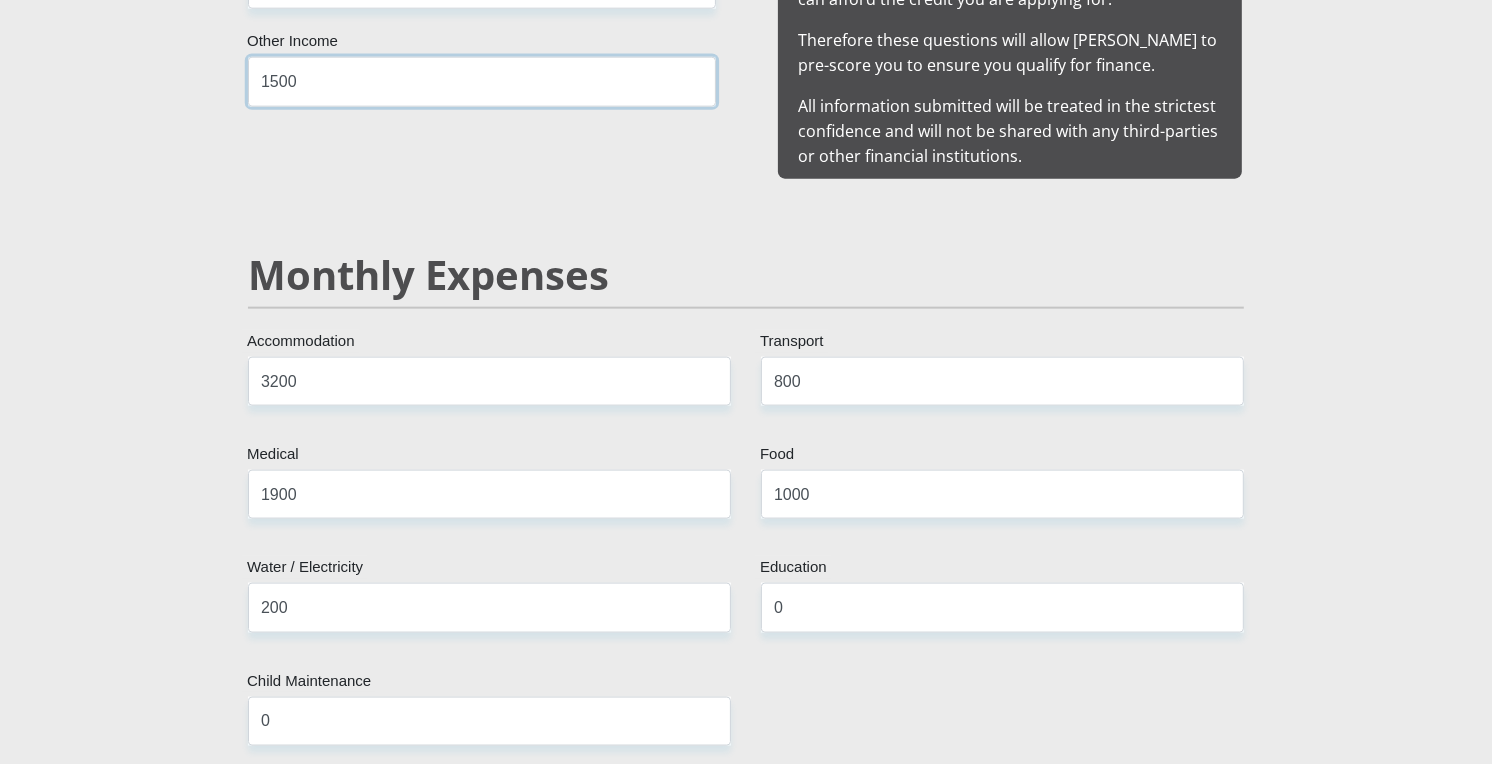 click on "1500" at bounding box center [482, 81] 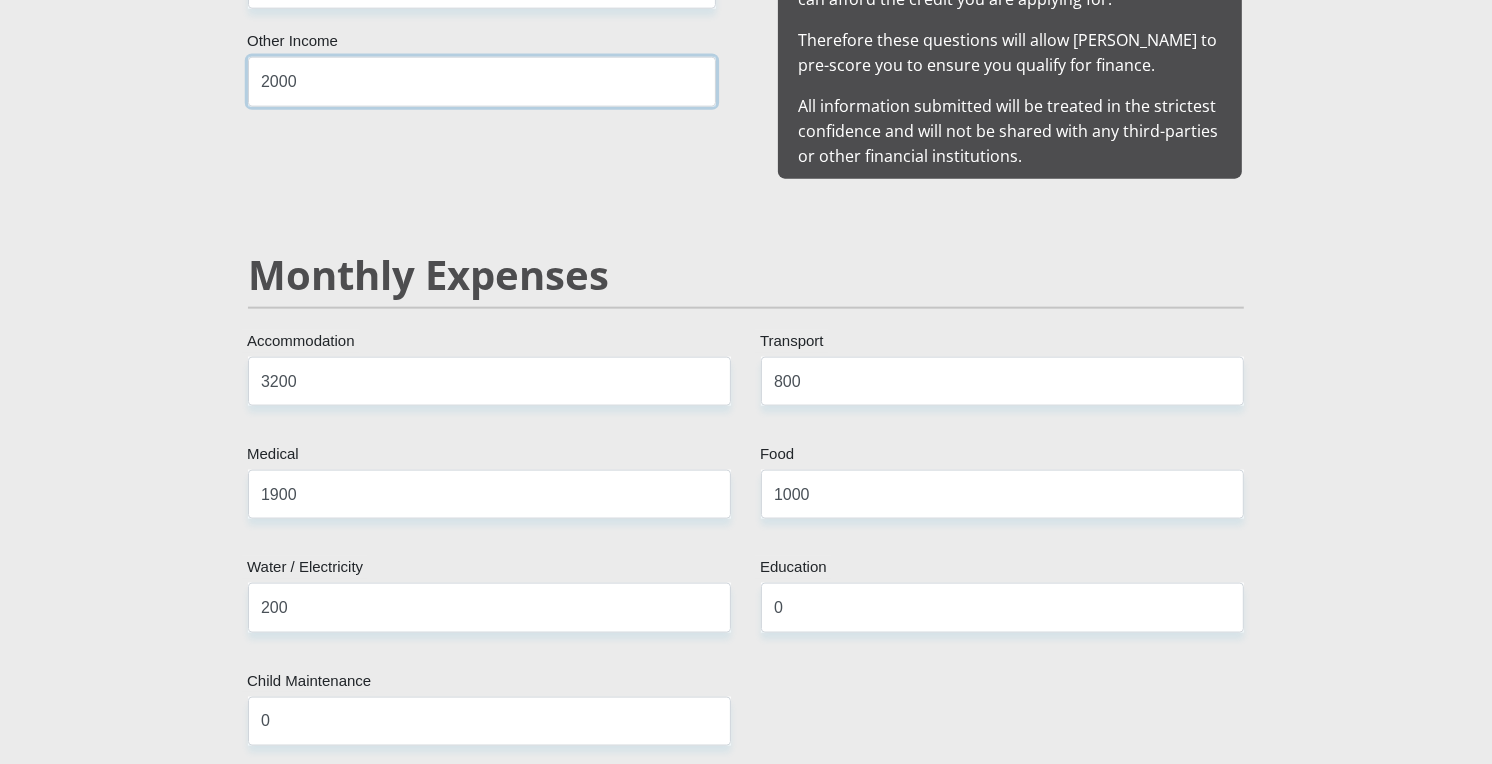 type on "2000" 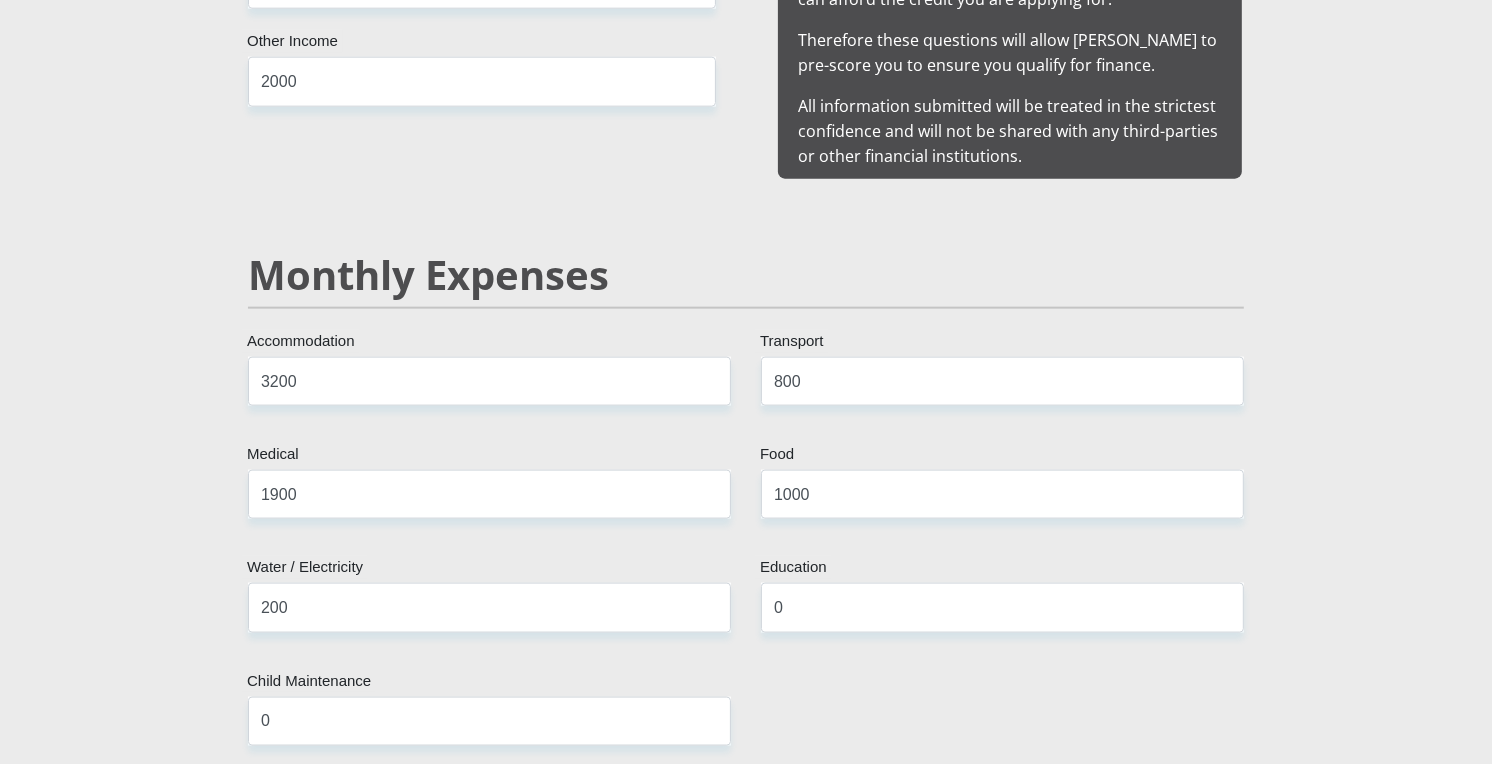 click on "Monthly Expenses" at bounding box center [746, 275] 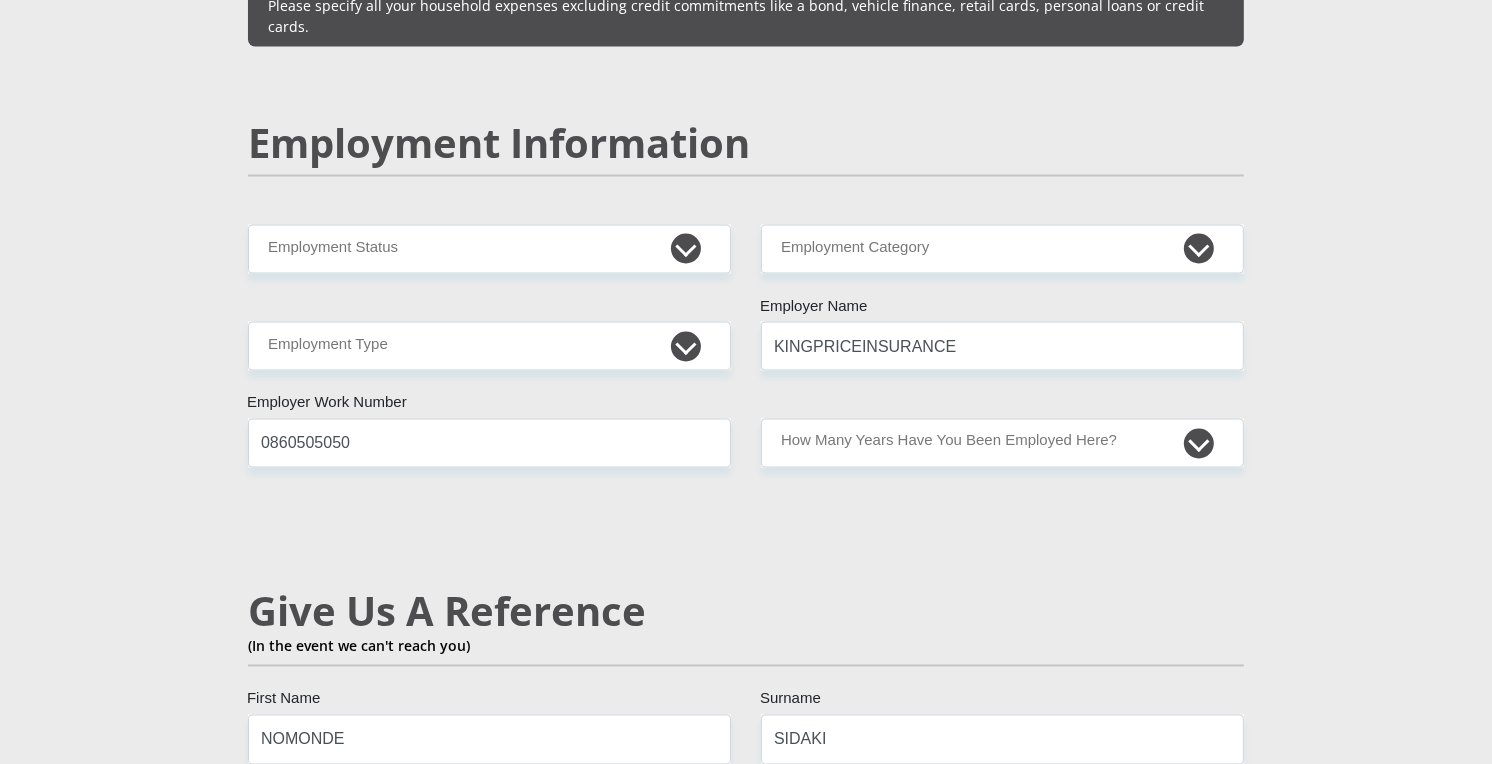 scroll, scrollTop: 3022, scrollLeft: 0, axis: vertical 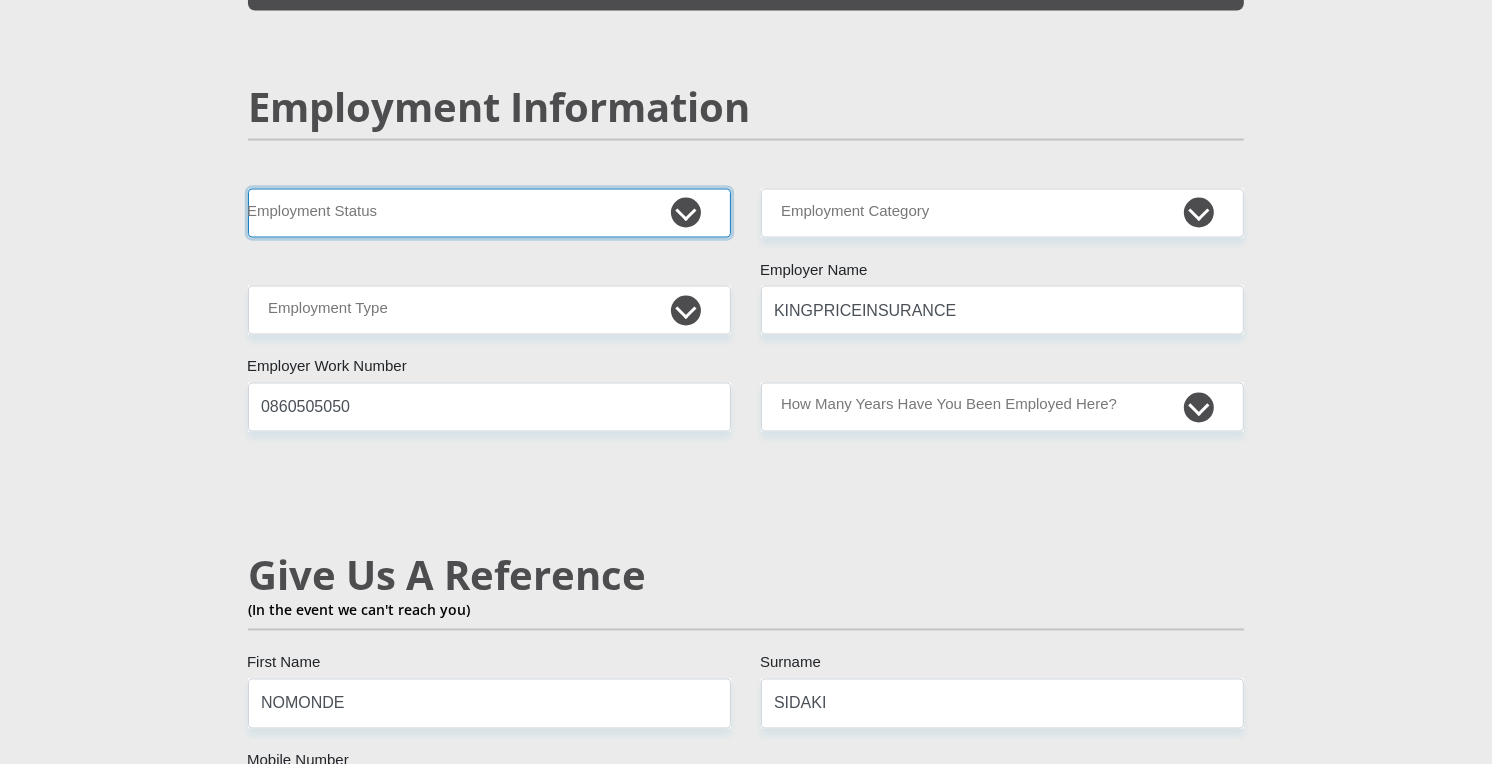 click on "Permanent/Full-time
Part-time/Casual
Contract Worker
Self-Employed
Housewife
Retired
Student
Medically Boarded
Disability
Unemployed" at bounding box center (489, 213) 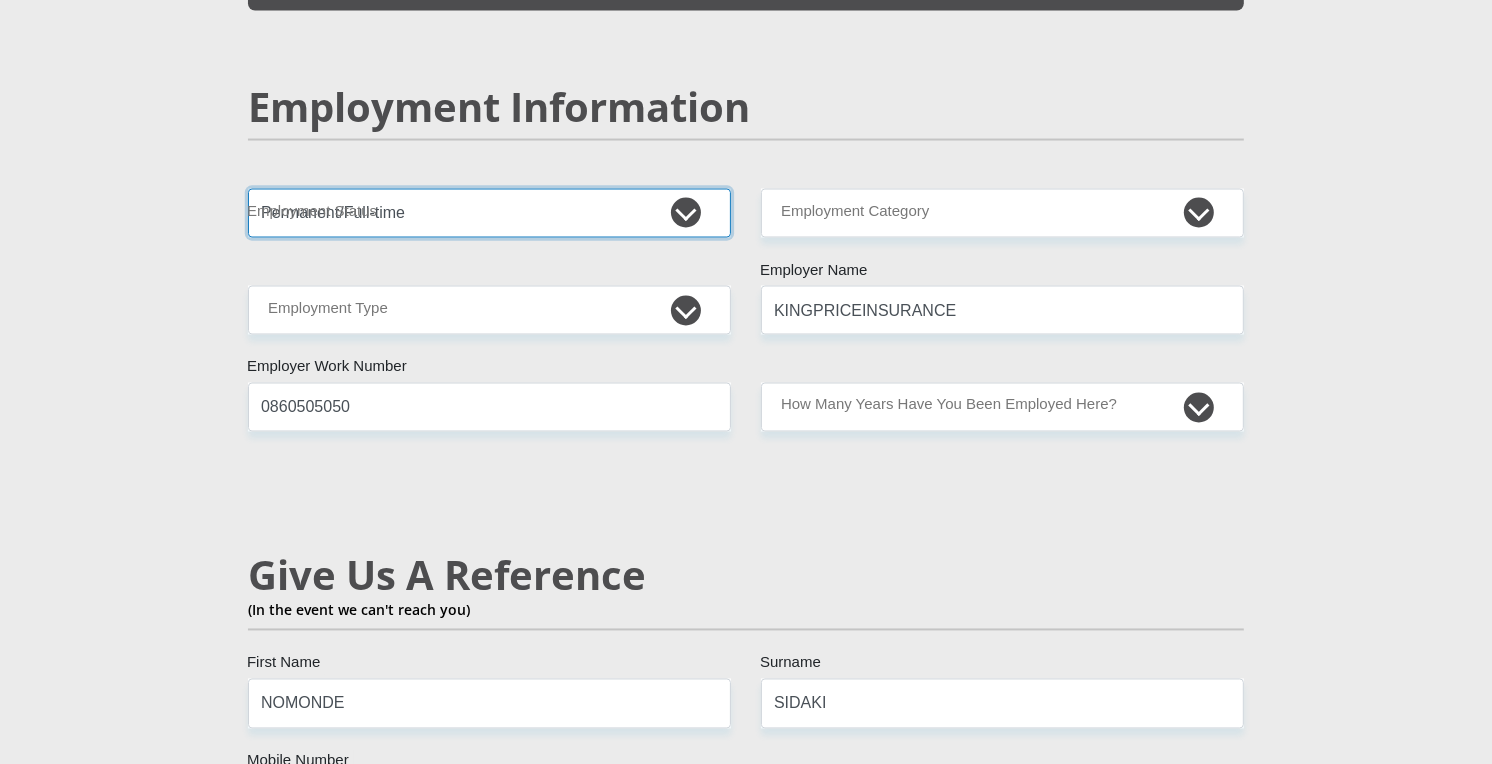 click on "Permanent/Full-time
Part-time/Casual
Contract Worker
Self-Employed
Housewife
Retired
Student
Medically Boarded
Disability
Unemployed" at bounding box center (489, 213) 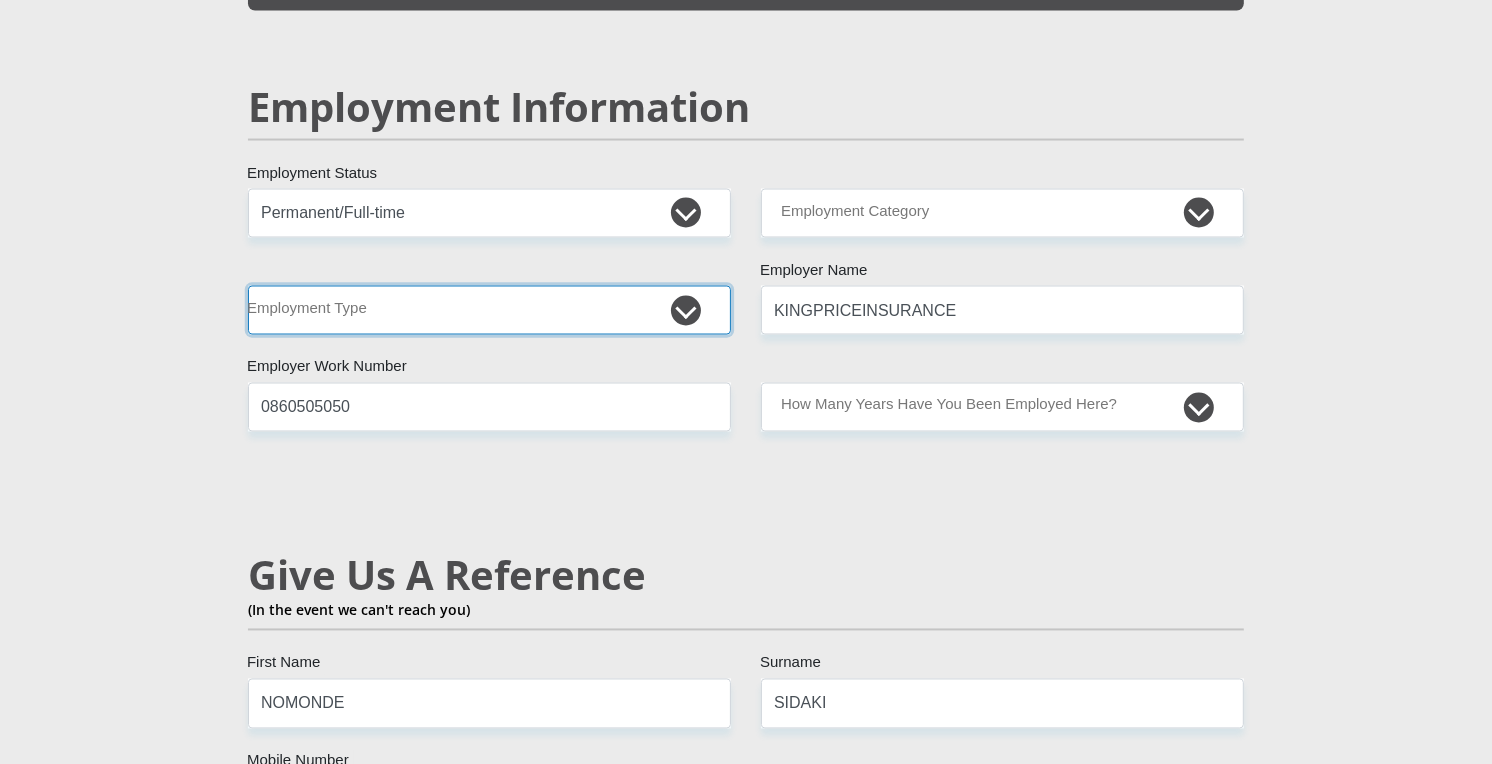 click on "College/Lecturer
Craft Seller
Creative
Driver
Executive
Farmer
Forces - Non Commissioned
Forces - Officer
Hawker
Housewife
Labourer
Licenced Professional
Manager
Miner
Non Licenced Professional
Office Staff/Clerk
Outside Worker
Pensioner
Permanent Teacher
Production/Manufacturing
Sales
Self-Employed
Semi-Professional Worker
Service Industry  Social Worker  Student" at bounding box center [489, 310] 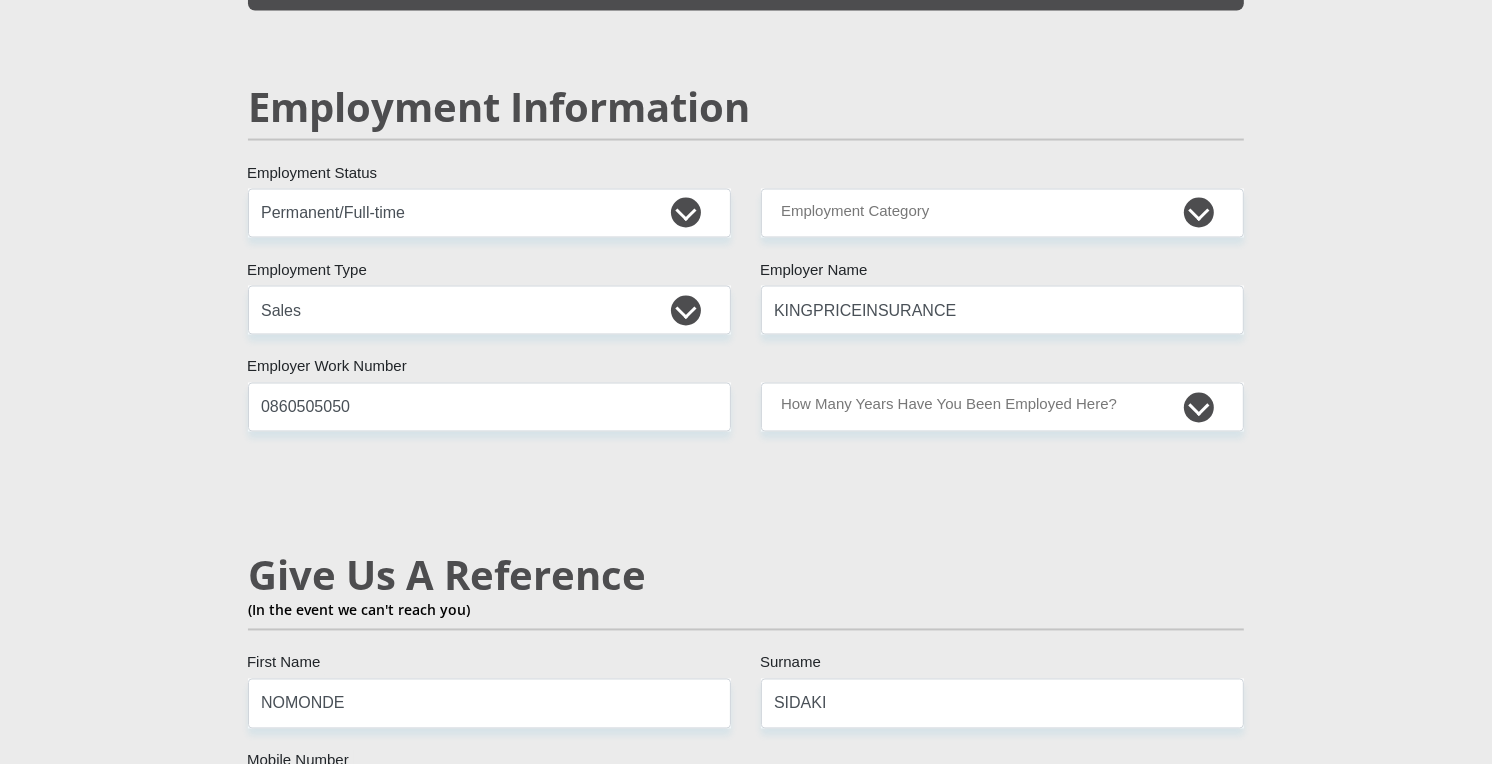 click on "Mr
Ms
Mrs
Dr
Other
Title
LIZALISA
First Name
SIDAKI
Surname
0202201446087
South African ID Number
Please input valid ID number
South Africa
Afghanistan
Aland Islands
Albania
Algeria
America Samoa
American Virgin Islands
Andorra
Angola
Anguilla
Antarctica
Antigua and Barbuda
Argentina" at bounding box center (746, 168) 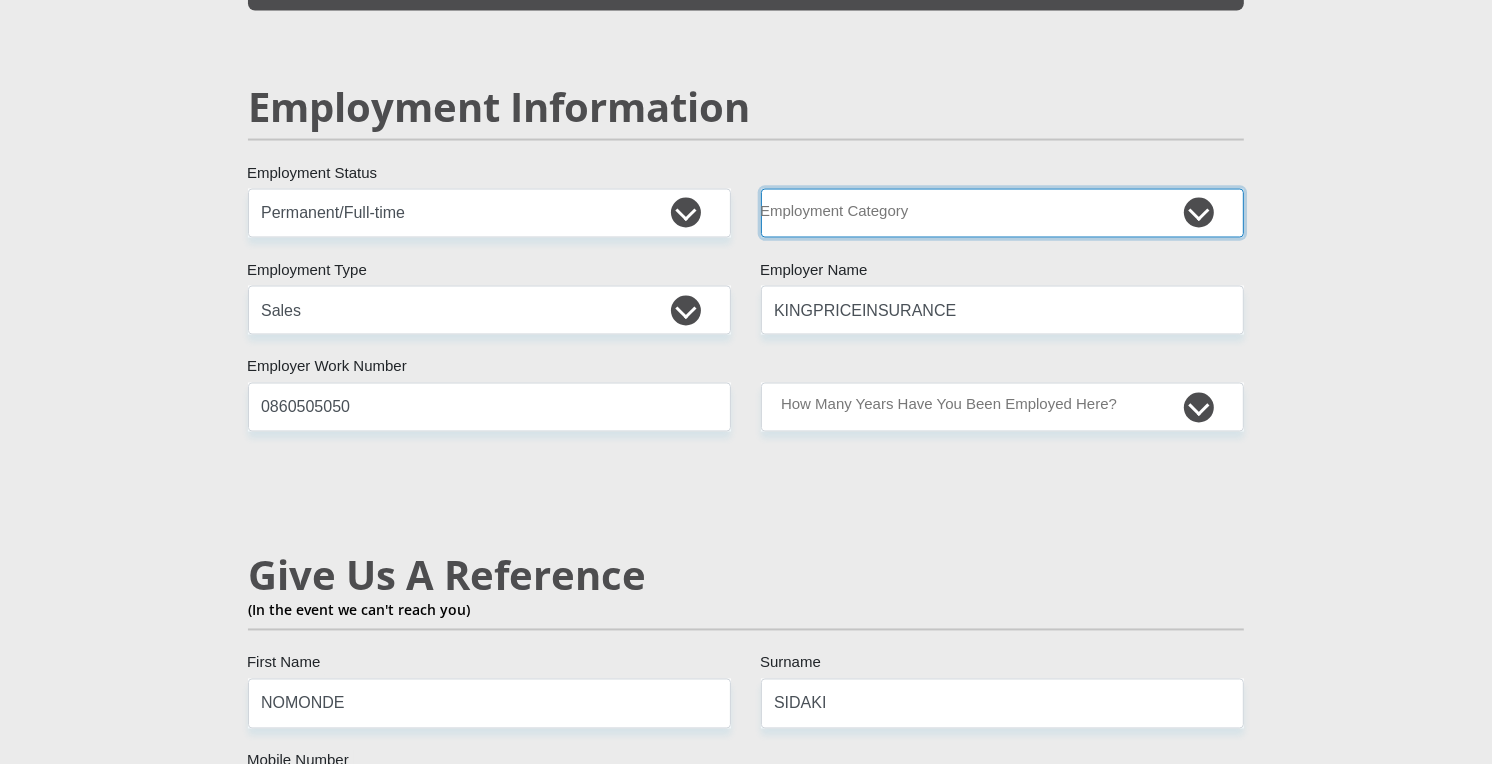 click on "AGRICULTURE
ALCOHOL & TOBACCO
CONSTRUCTION MATERIALS
METALLURGY
EQUIPMENT FOR RENEWABLE ENERGY
SPECIALIZED CONTRACTORS
CAR
GAMING (INCL. INTERNET
OTHER WHOLESALE
UNLICENSED PHARMACEUTICALS
CURRENCY EXCHANGE HOUSES
OTHER FINANCIAL INSTITUTIONS & INSURANCE
REAL ESTATE AGENTS
OIL & GAS
OTHER MATERIALS (E.G. IRON ORE)
PRECIOUS STONES & PRECIOUS METALS
POLITICAL ORGANIZATIONS
RELIGIOUS ORGANIZATIONS(NOT SECTS)
ACTI. HAVING BUSINESS DEAL WITH PUBLIC ADMINISTRATION
LAUNDROMATS" at bounding box center [1002, 213] 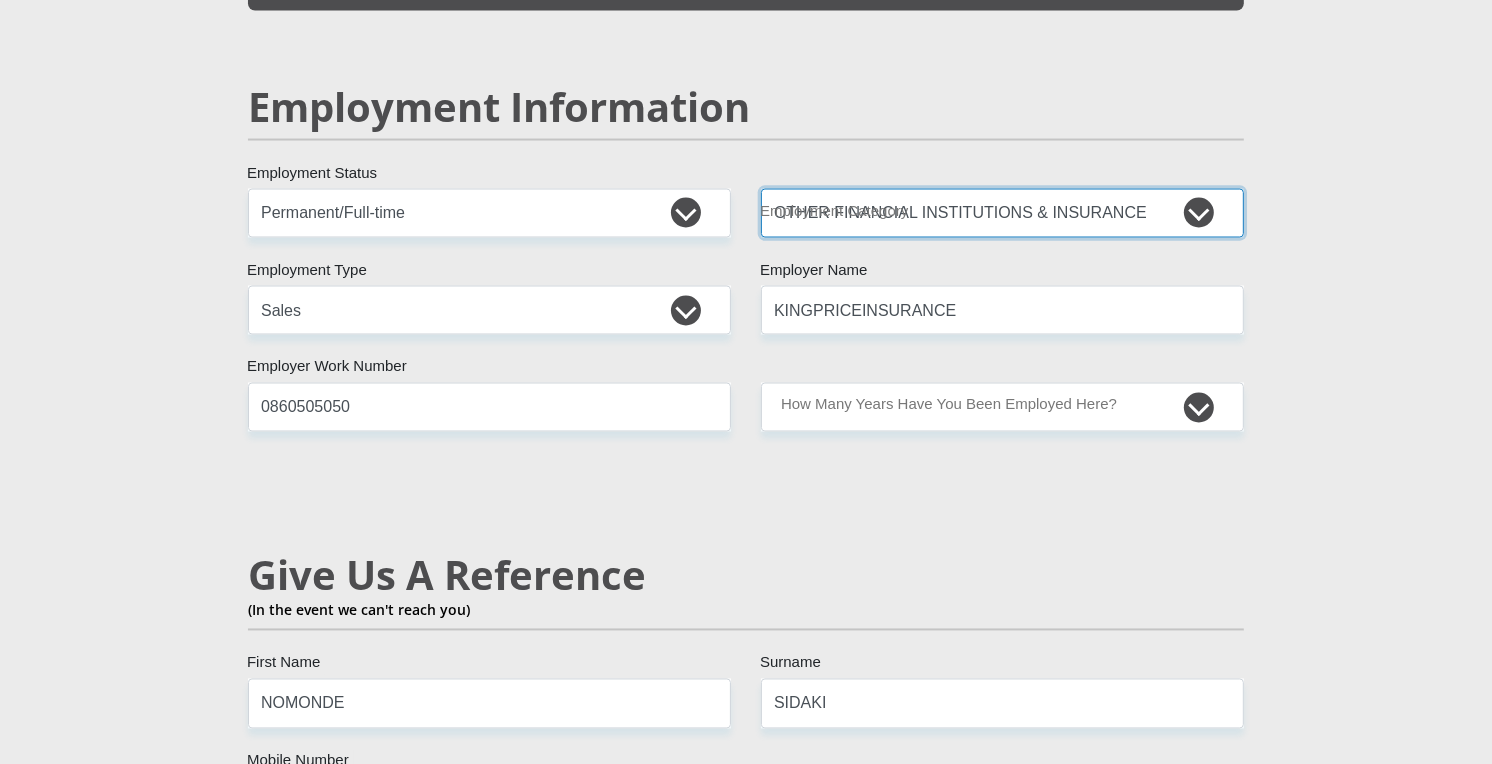 click on "AGRICULTURE
ALCOHOL & TOBACCO
CONSTRUCTION MATERIALS
METALLURGY
EQUIPMENT FOR RENEWABLE ENERGY
SPECIALIZED CONTRACTORS
CAR
GAMING (INCL. INTERNET
OTHER WHOLESALE
UNLICENSED PHARMACEUTICALS
CURRENCY EXCHANGE HOUSES
OTHER FINANCIAL INSTITUTIONS & INSURANCE
REAL ESTATE AGENTS
OIL & GAS
OTHER MATERIALS (E.G. IRON ORE)
PRECIOUS STONES & PRECIOUS METALS
POLITICAL ORGANIZATIONS
RELIGIOUS ORGANIZATIONS(NOT SECTS)
ACTI. HAVING BUSINESS DEAL WITH PUBLIC ADMINISTRATION
LAUNDROMATS" at bounding box center (1002, 213) 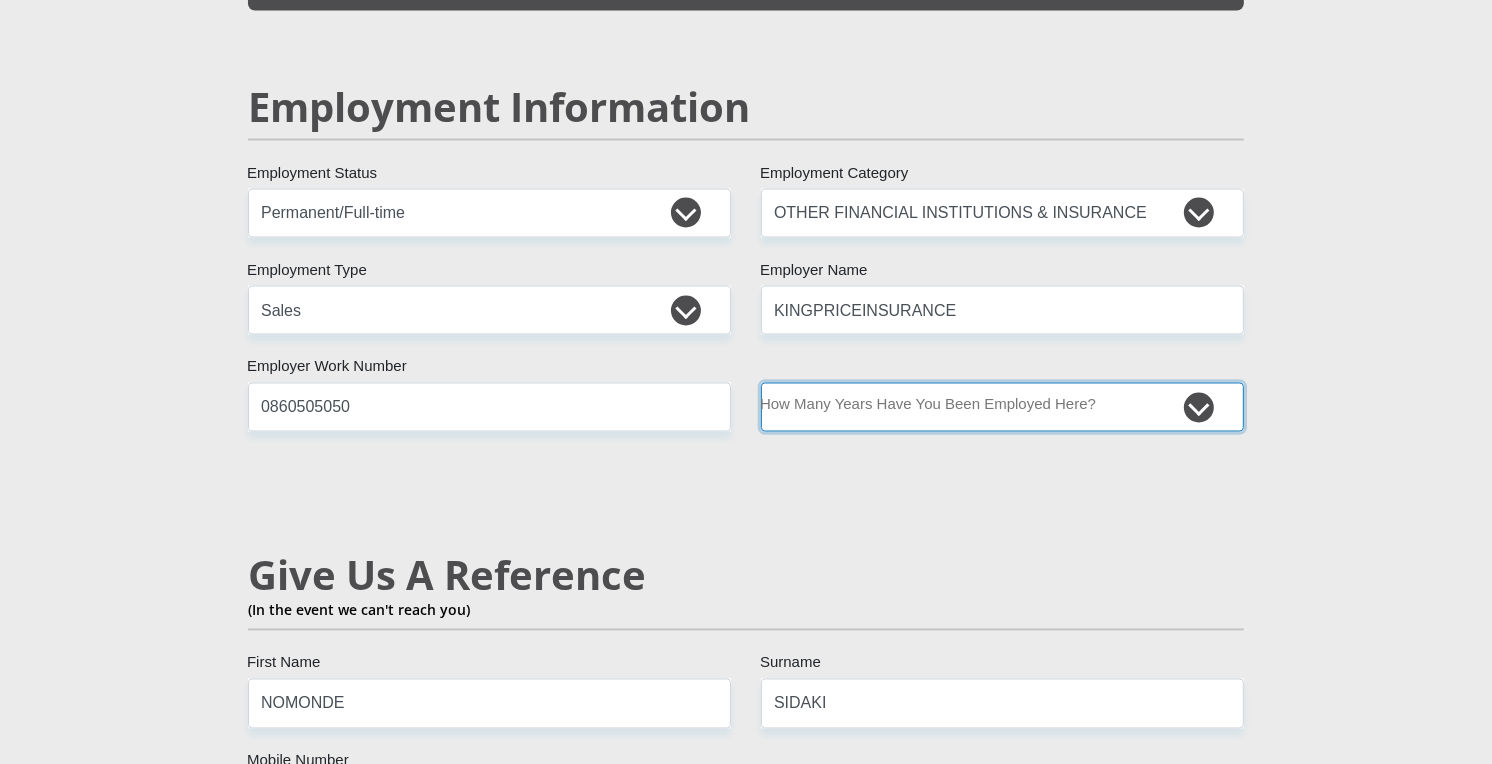 click on "less than 1 year
1-3 years
3-5 years
5+ years" at bounding box center [1002, 407] 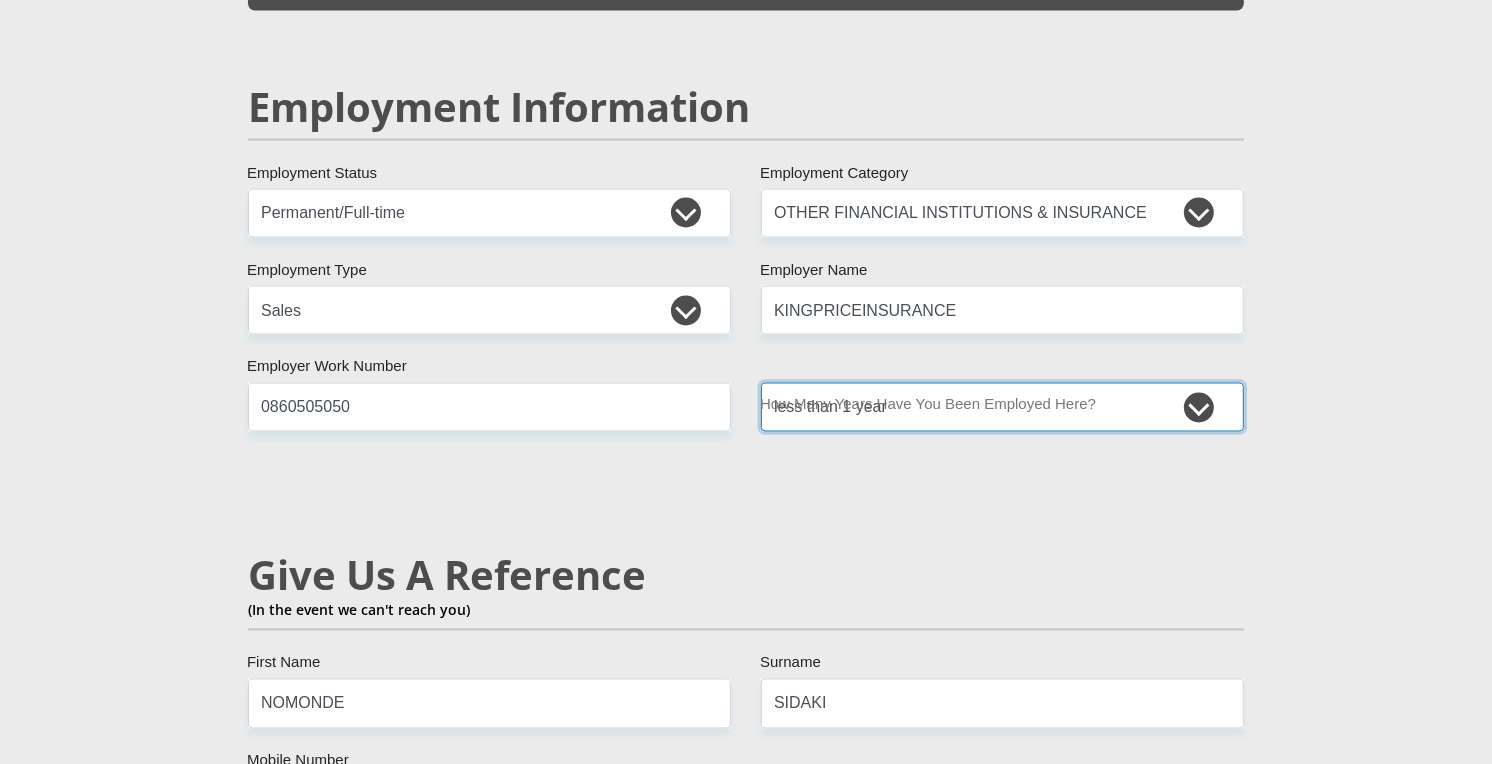 click on "less than 1 year
1-3 years
3-5 years
5+ years" at bounding box center (1002, 407) 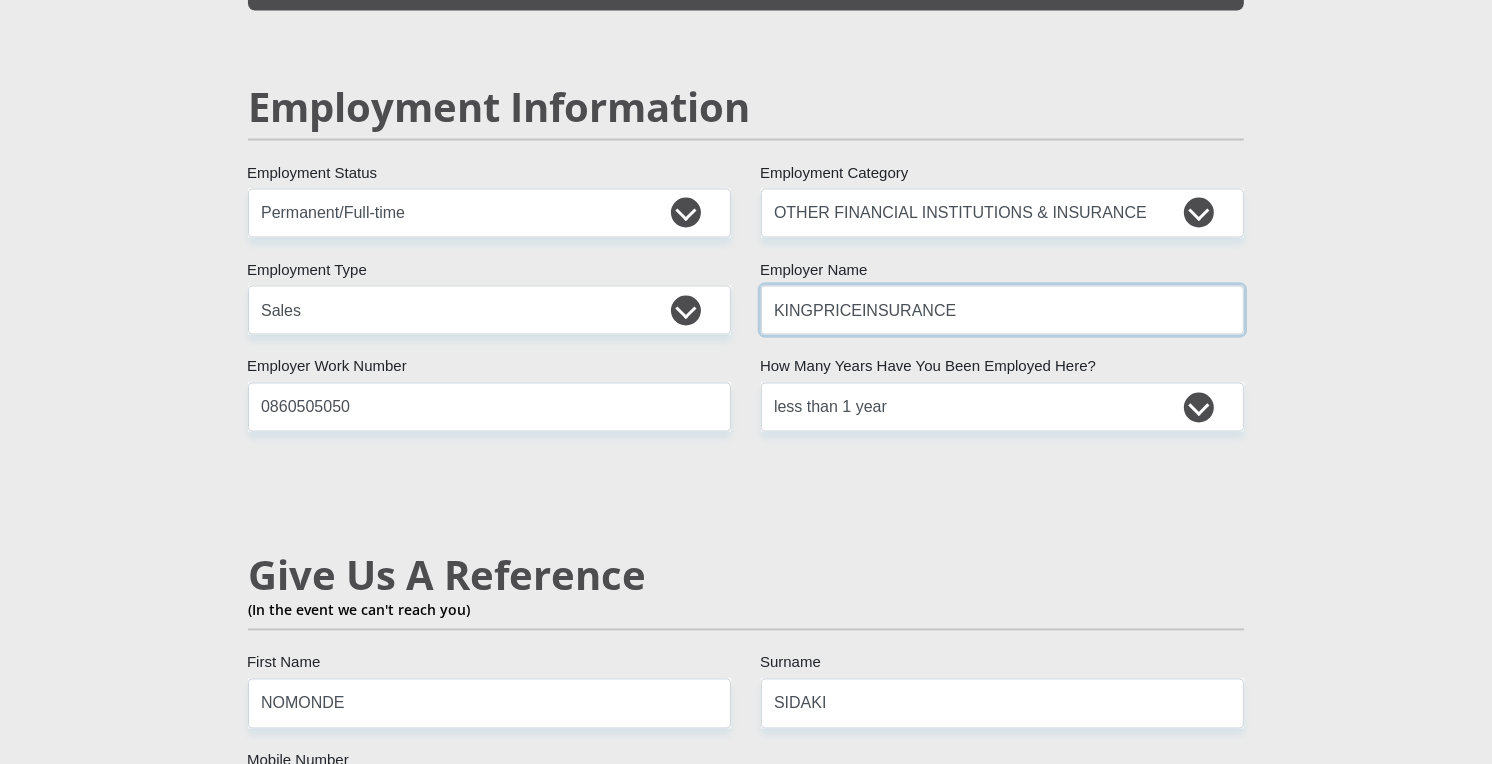 click on "KINGPRICEINSURANCE" at bounding box center [1002, 310] 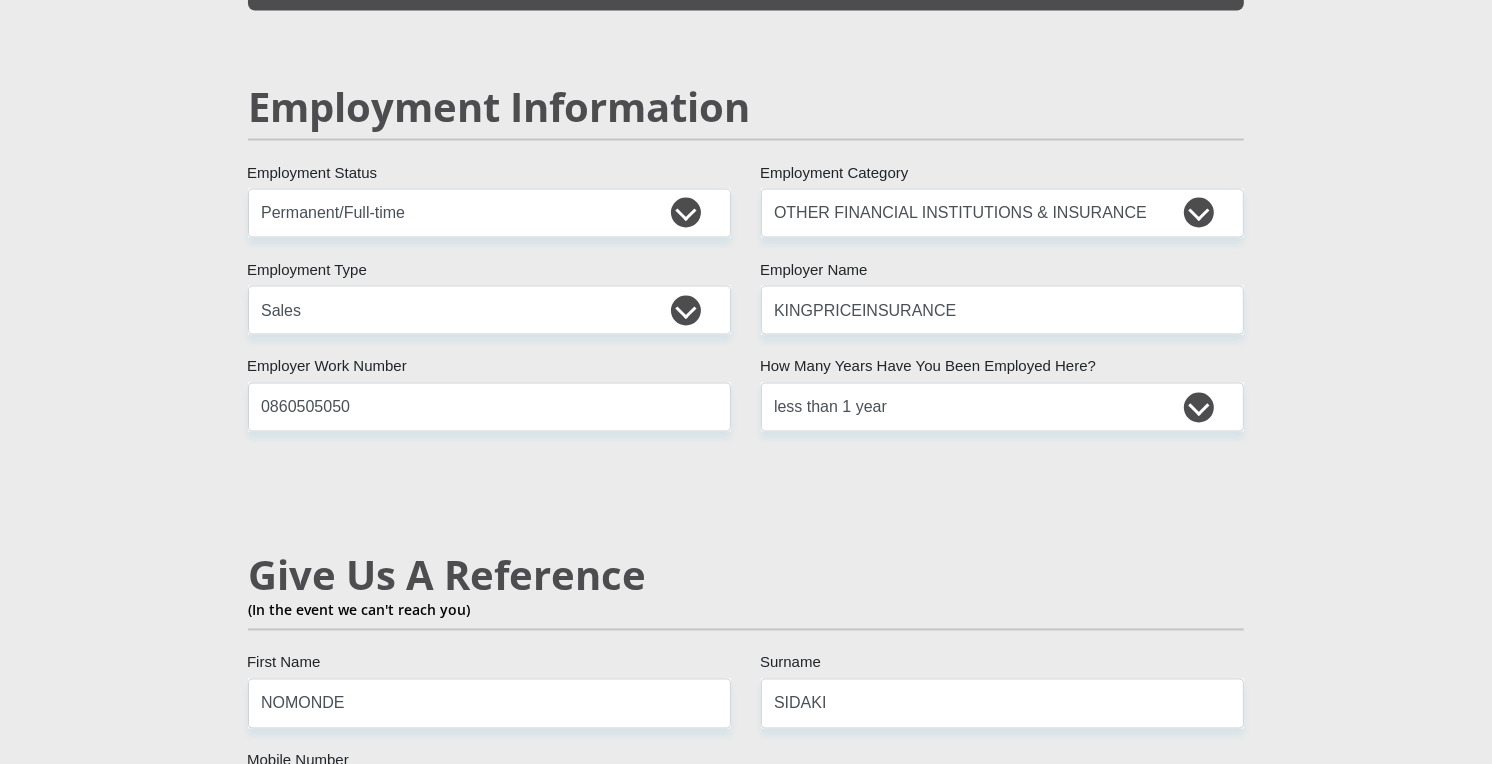 click on "Mr
Ms
Mrs
Dr
Other
Title
LIZALISA
First Name
SIDAKI
Surname
0202201446087
South African ID Number
Please input valid ID number
South Africa
Afghanistan
Aland Islands
Albania
Algeria
America Samoa
American Virgin Islands
Andorra
Angola
Anguilla
Antarctica
Antigua and Barbuda
Argentina" at bounding box center (746, 168) 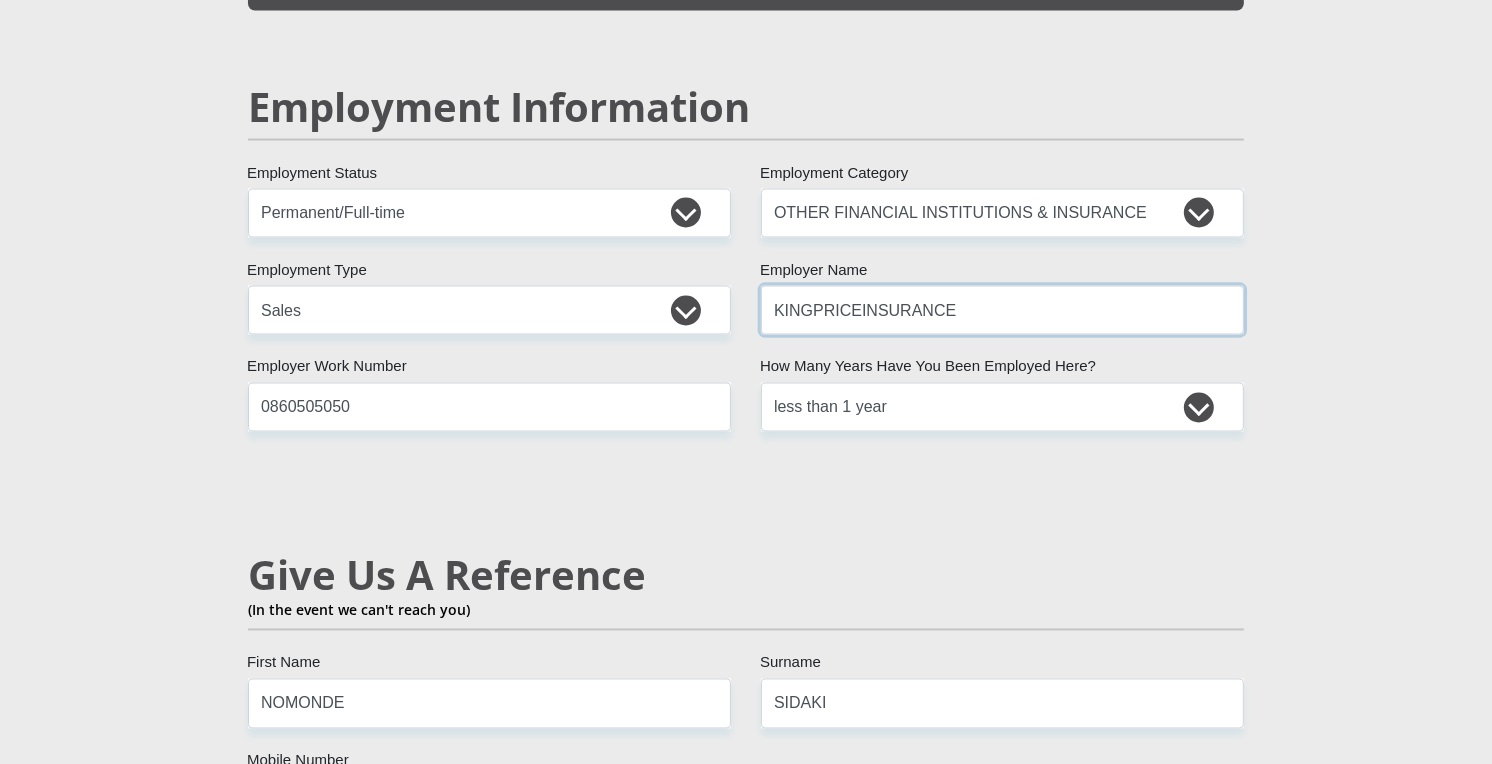 click on "KINGPRICEINSURANCE" at bounding box center [1002, 310] 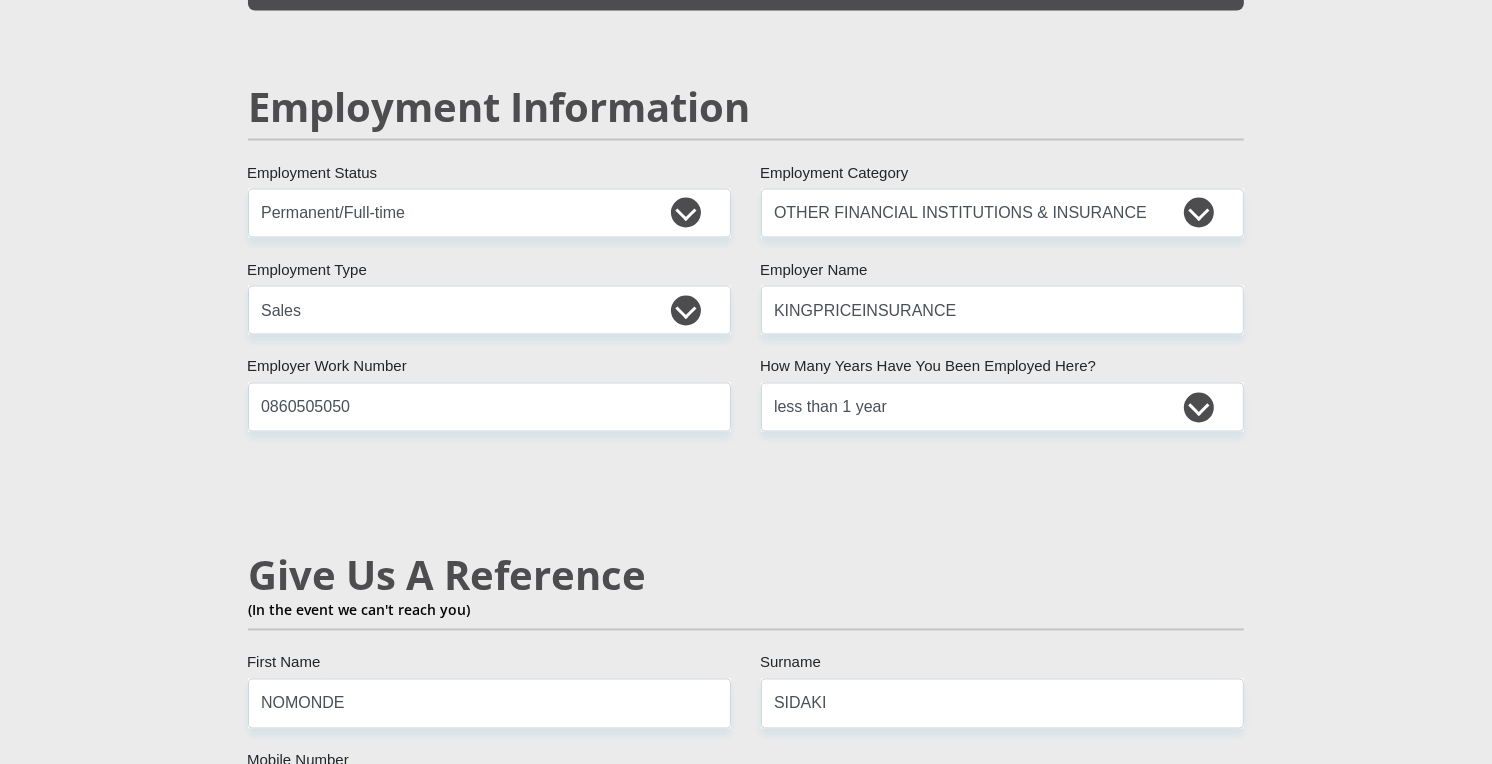 click on "Give Us A Reference" at bounding box center [746, 576] 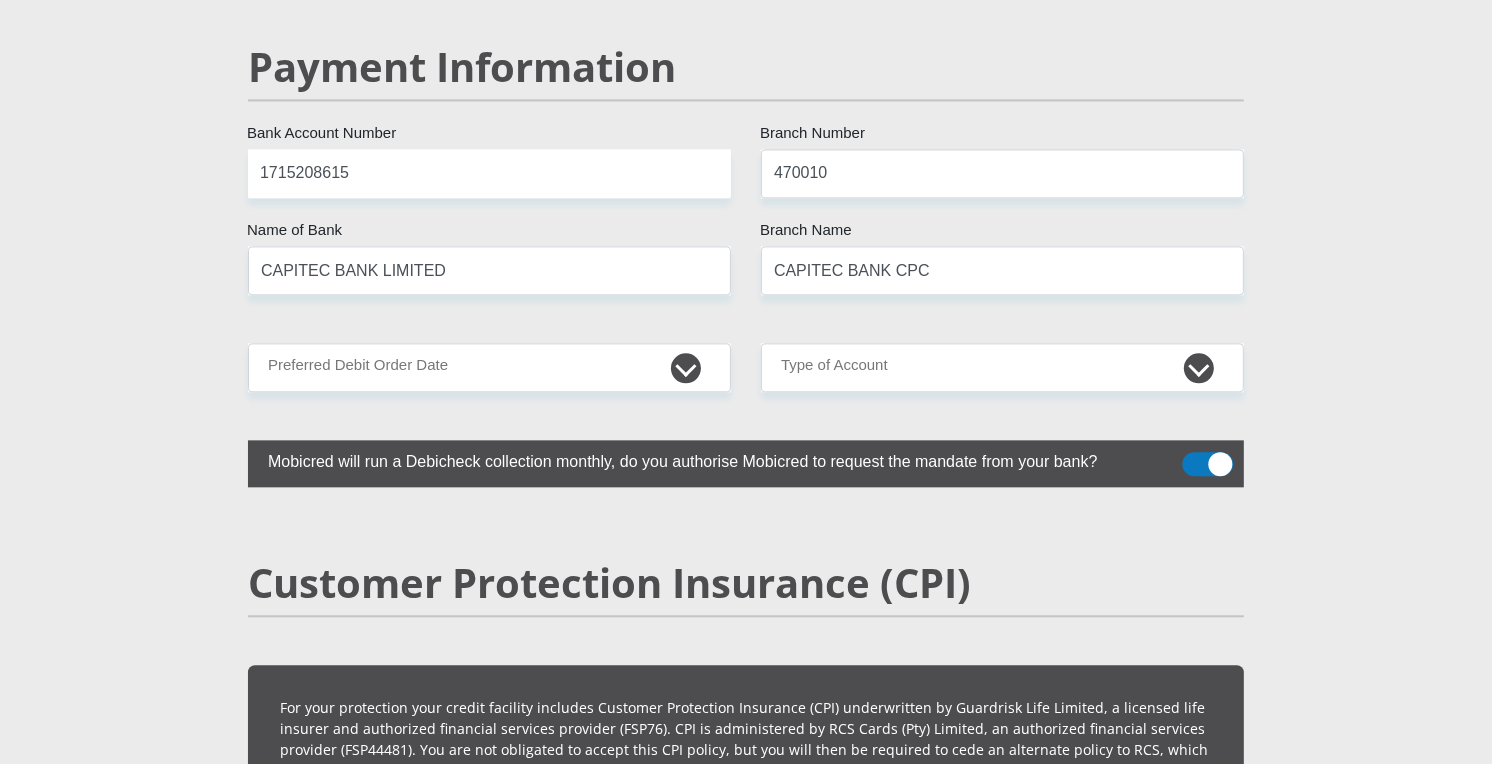 scroll, scrollTop: 4044, scrollLeft: 0, axis: vertical 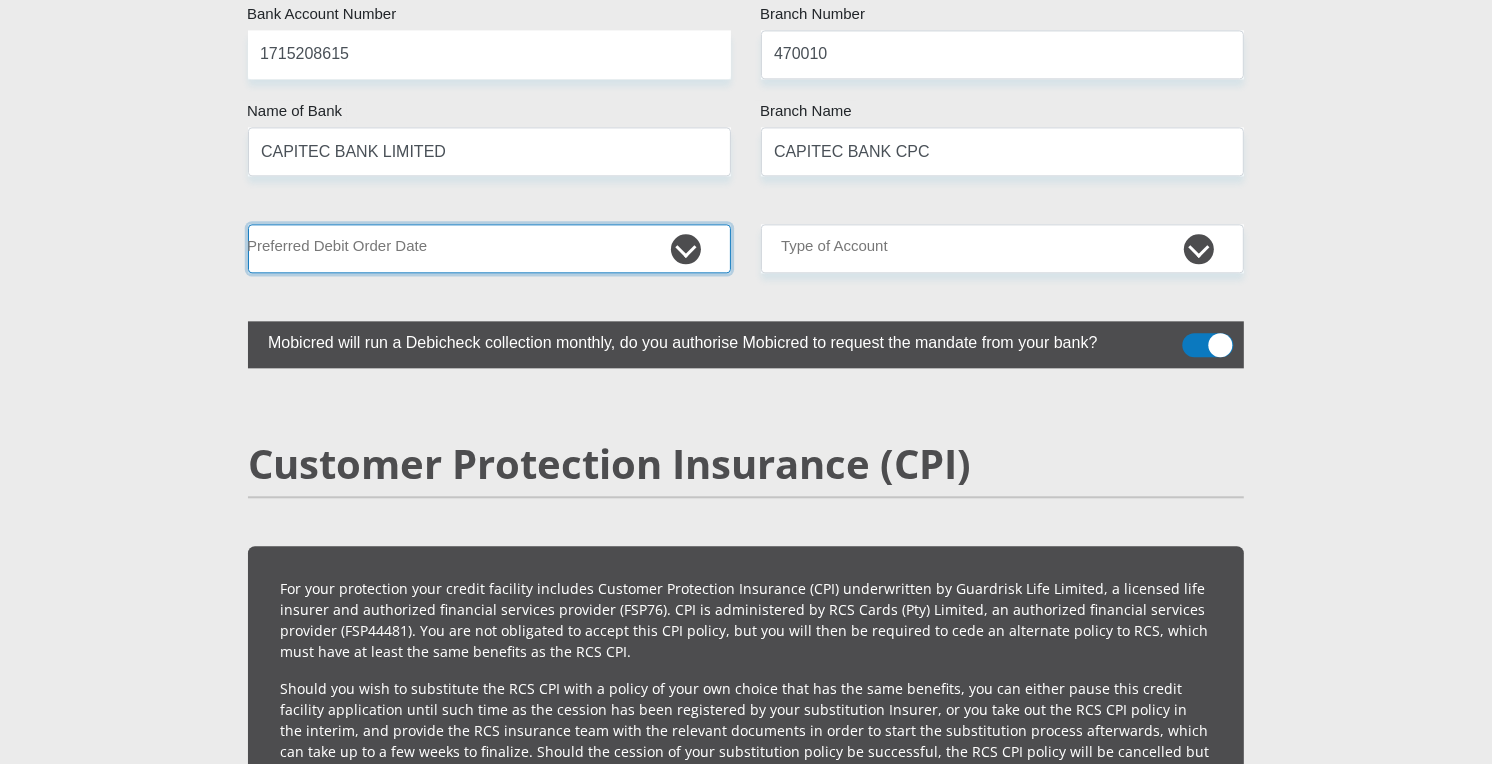 click on "1st
2nd
3rd
4th
5th
7th
18th
19th
20th
21st
22nd
23rd
24th
25th
26th
27th
28th
29th
30th" at bounding box center (489, 248) 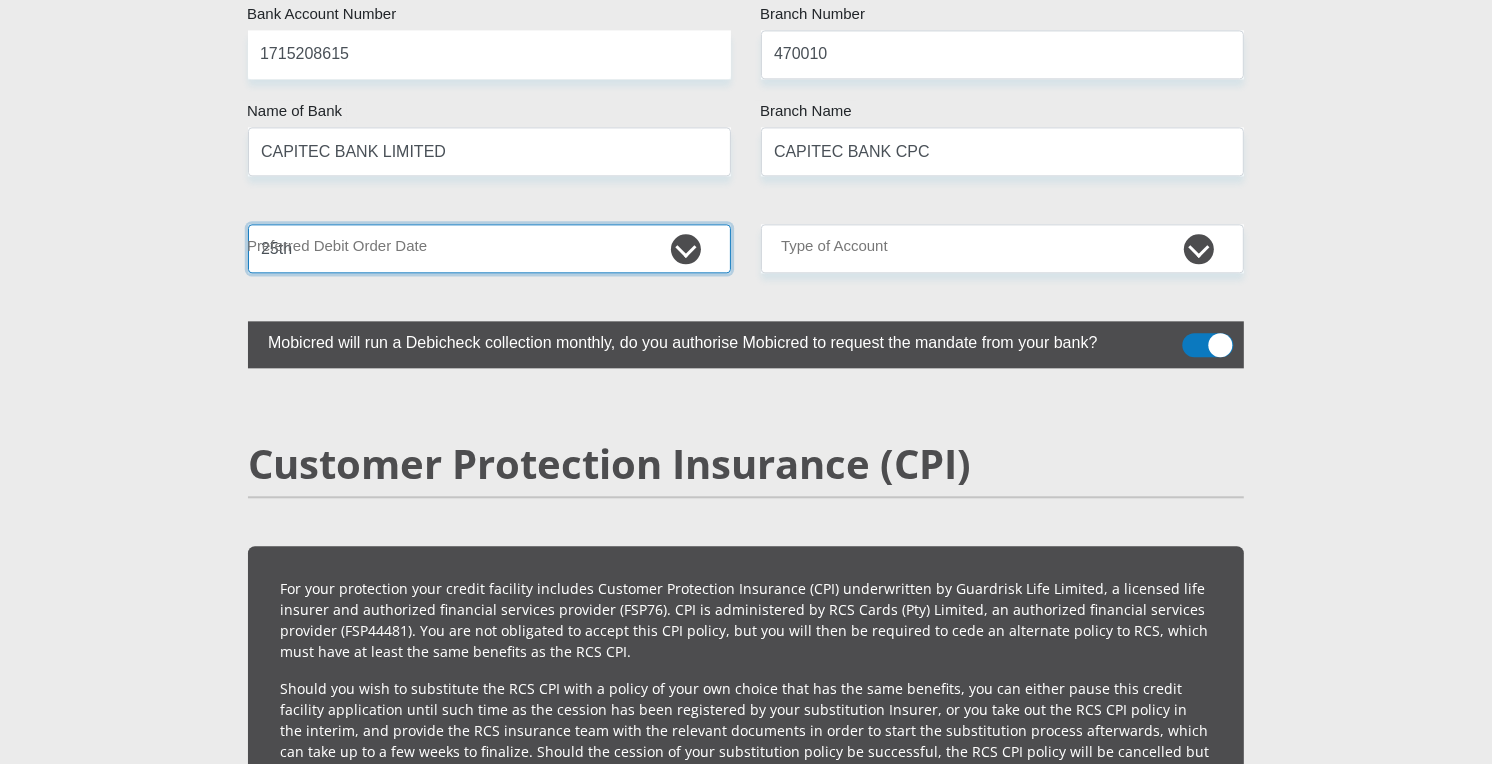 click on "1st
2nd
3rd
4th
5th
7th
18th
19th
20th
21st
22nd
23rd
24th
25th
26th
27th
28th
29th
30th" at bounding box center [489, 248] 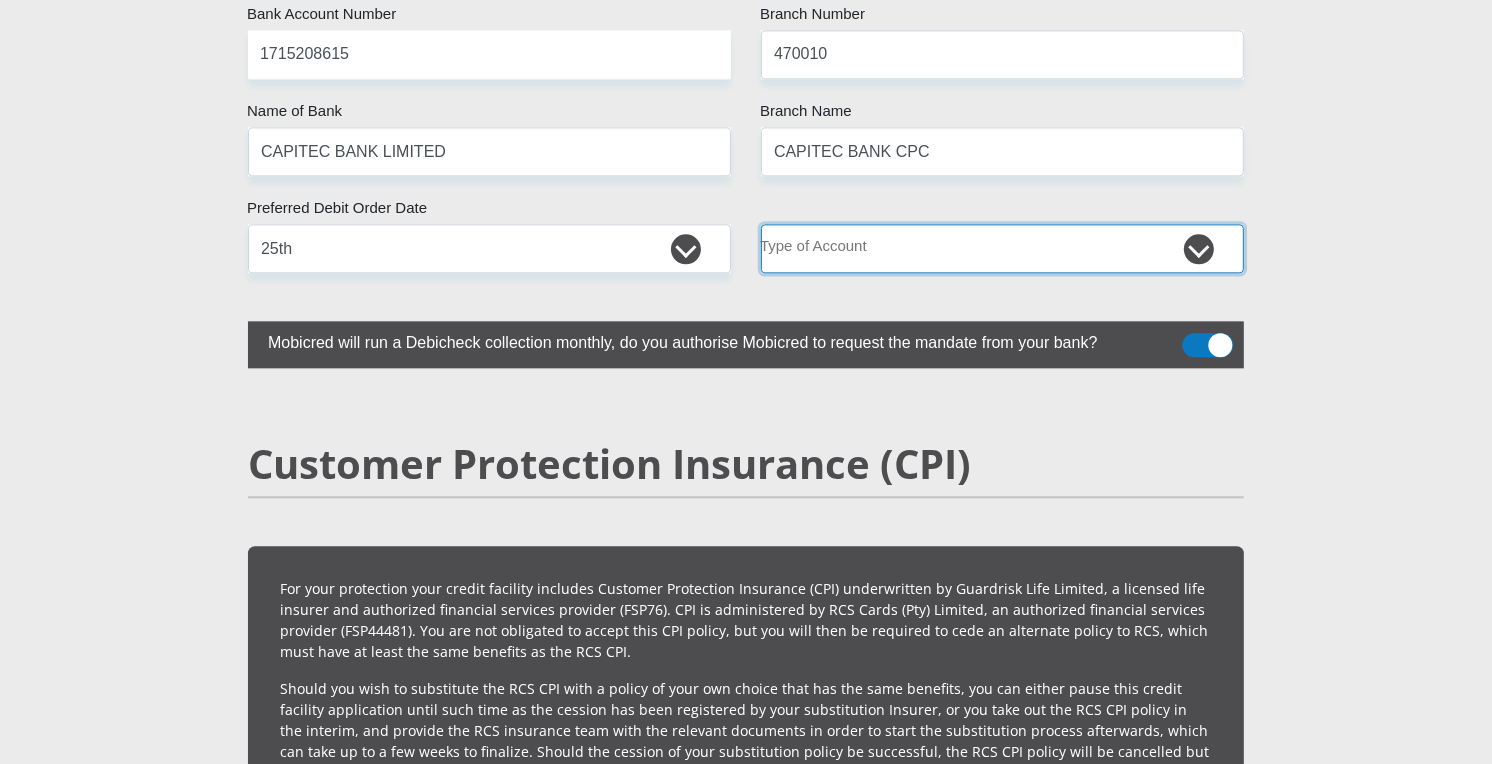click on "Cheque
Savings" at bounding box center [1002, 248] 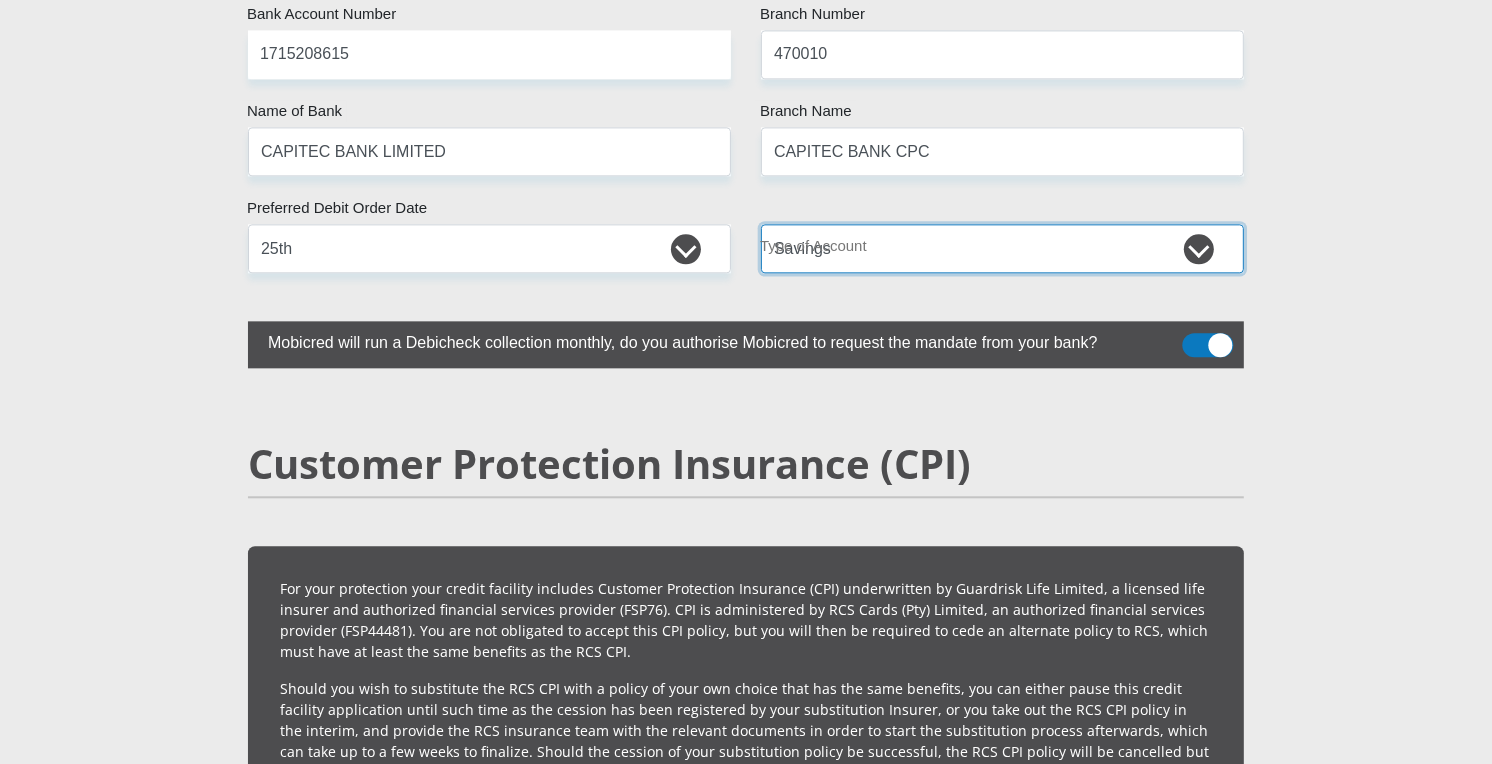 click on "Cheque
Savings" at bounding box center [1002, 248] 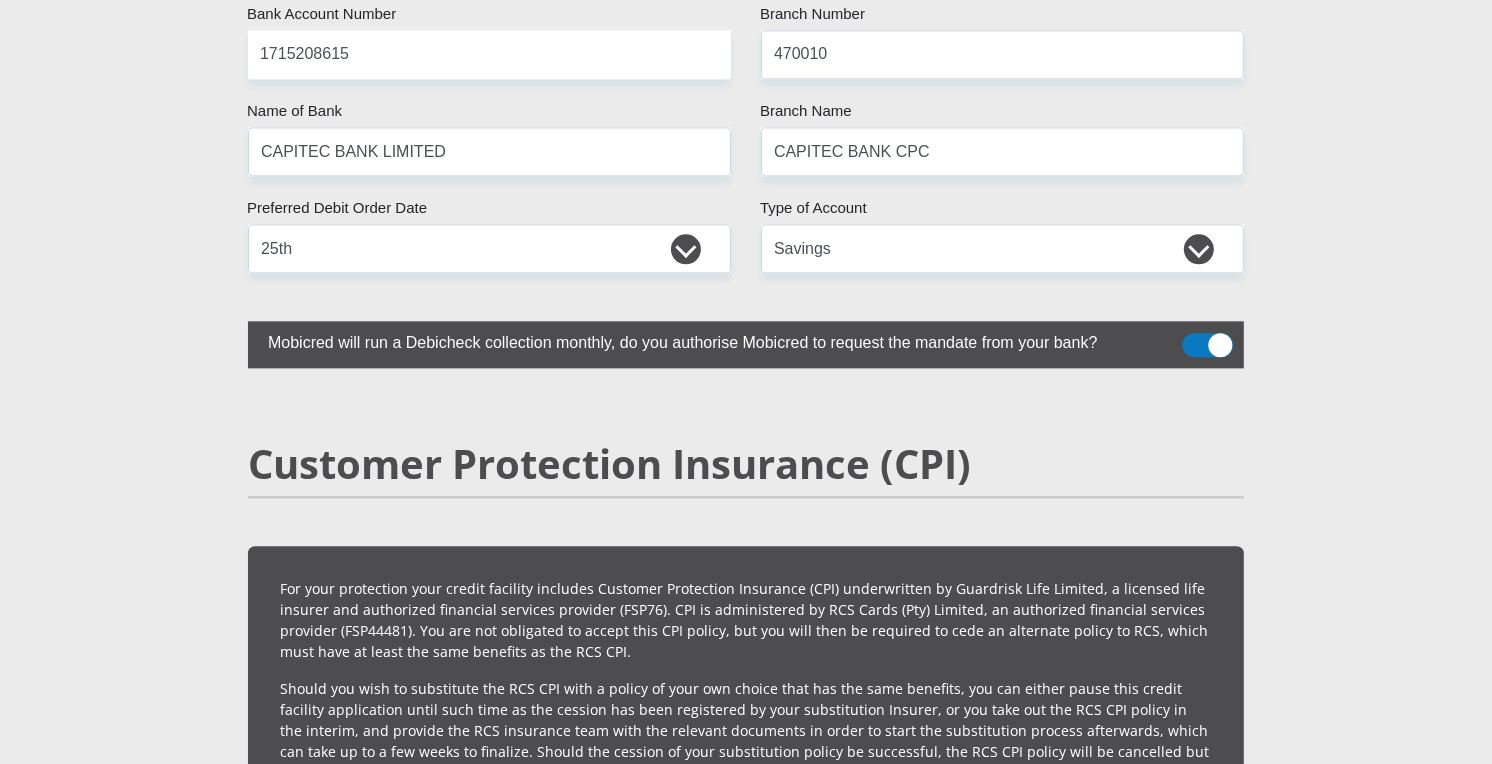 click on "Personal Details
Mr
Ms
Mrs
Dr
Other
Title
LIZALISA
First Name
SIDAKI
Surname
0202201446087
South African ID Number
Please input valid ID number
South Africa
Afghanistan
Aland Islands
Albania
Algeria
America Samoa
American Virgin Islands
Andorra
Angola
Anguilla  Antarctica" at bounding box center [746, -840] 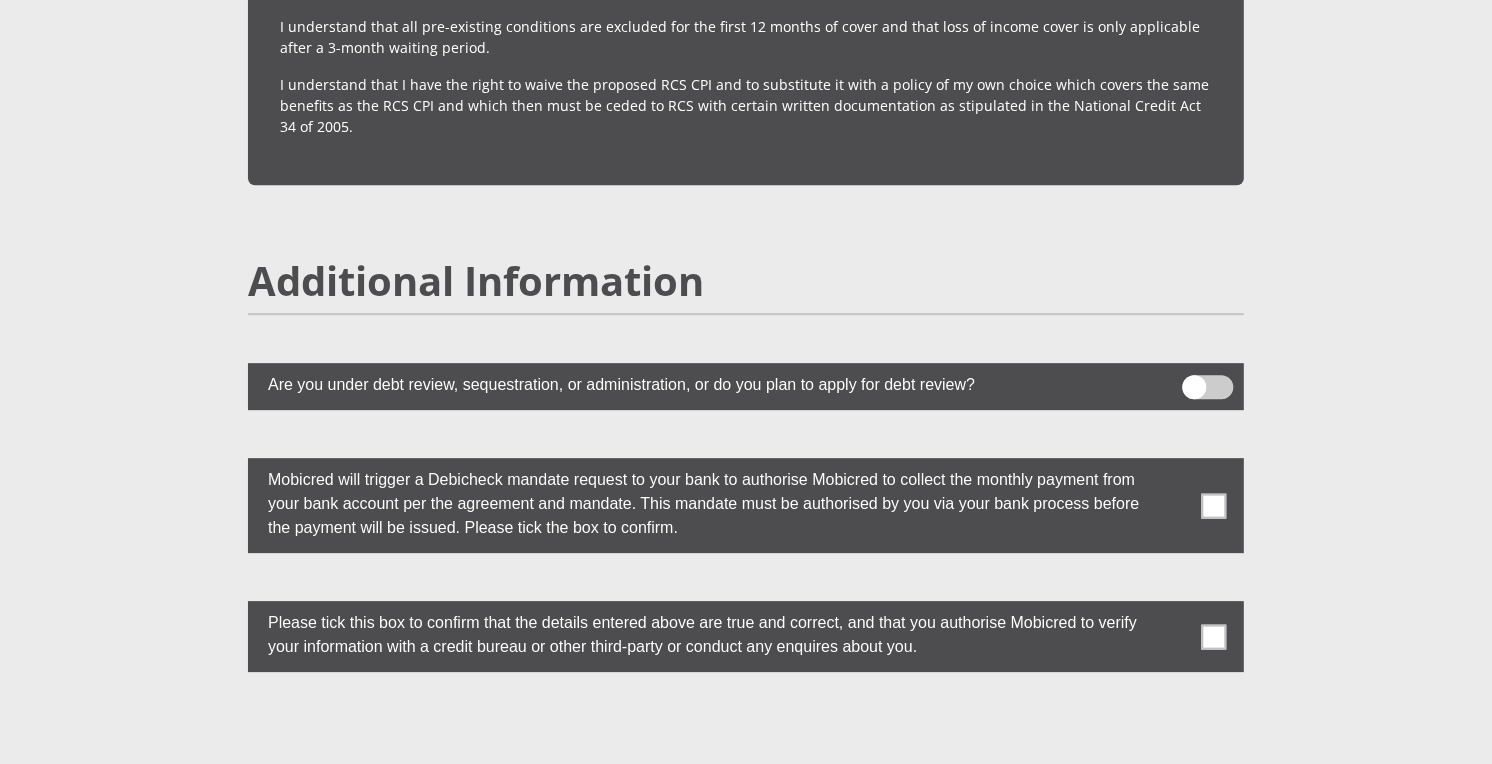 scroll, scrollTop: 5288, scrollLeft: 0, axis: vertical 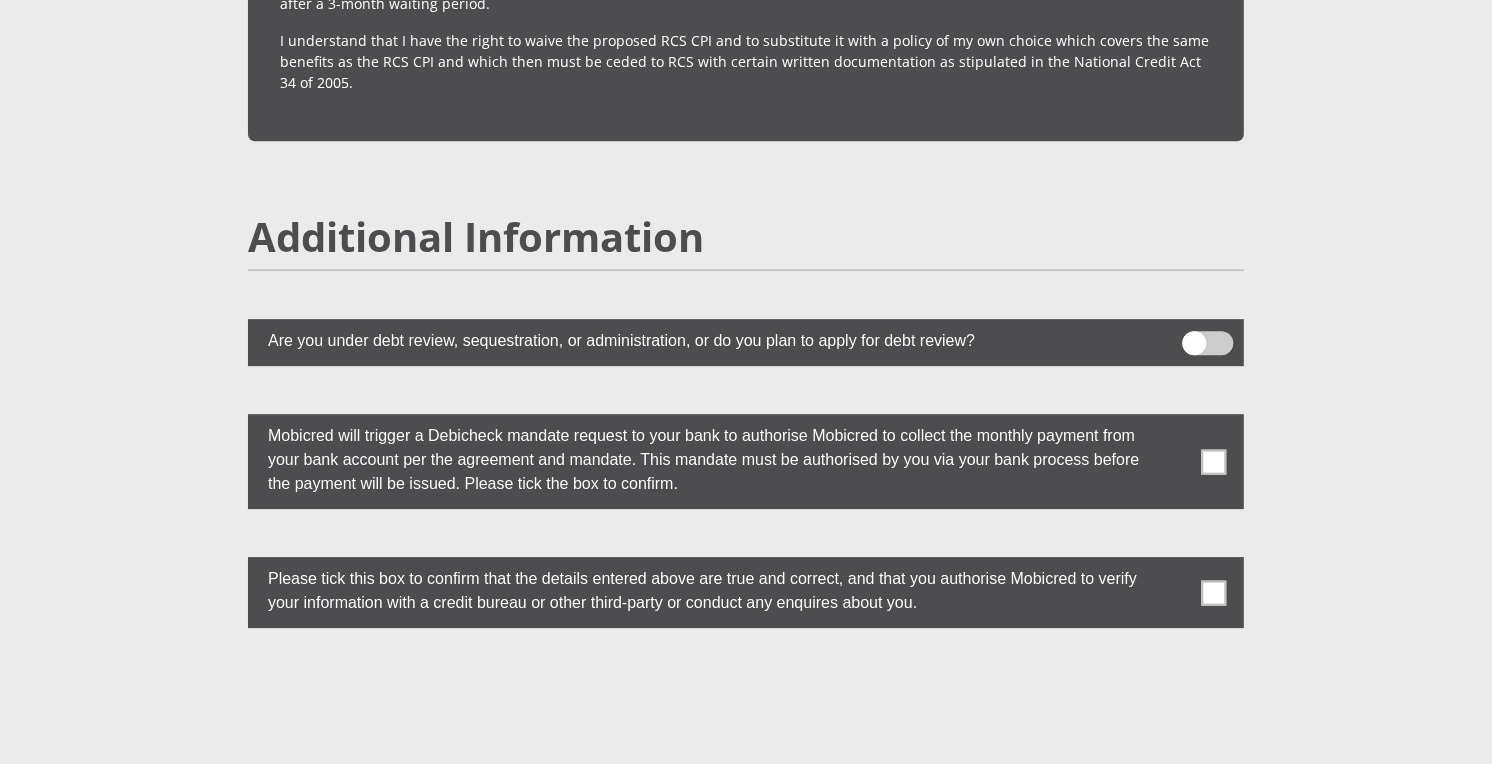 click at bounding box center (1214, 461) 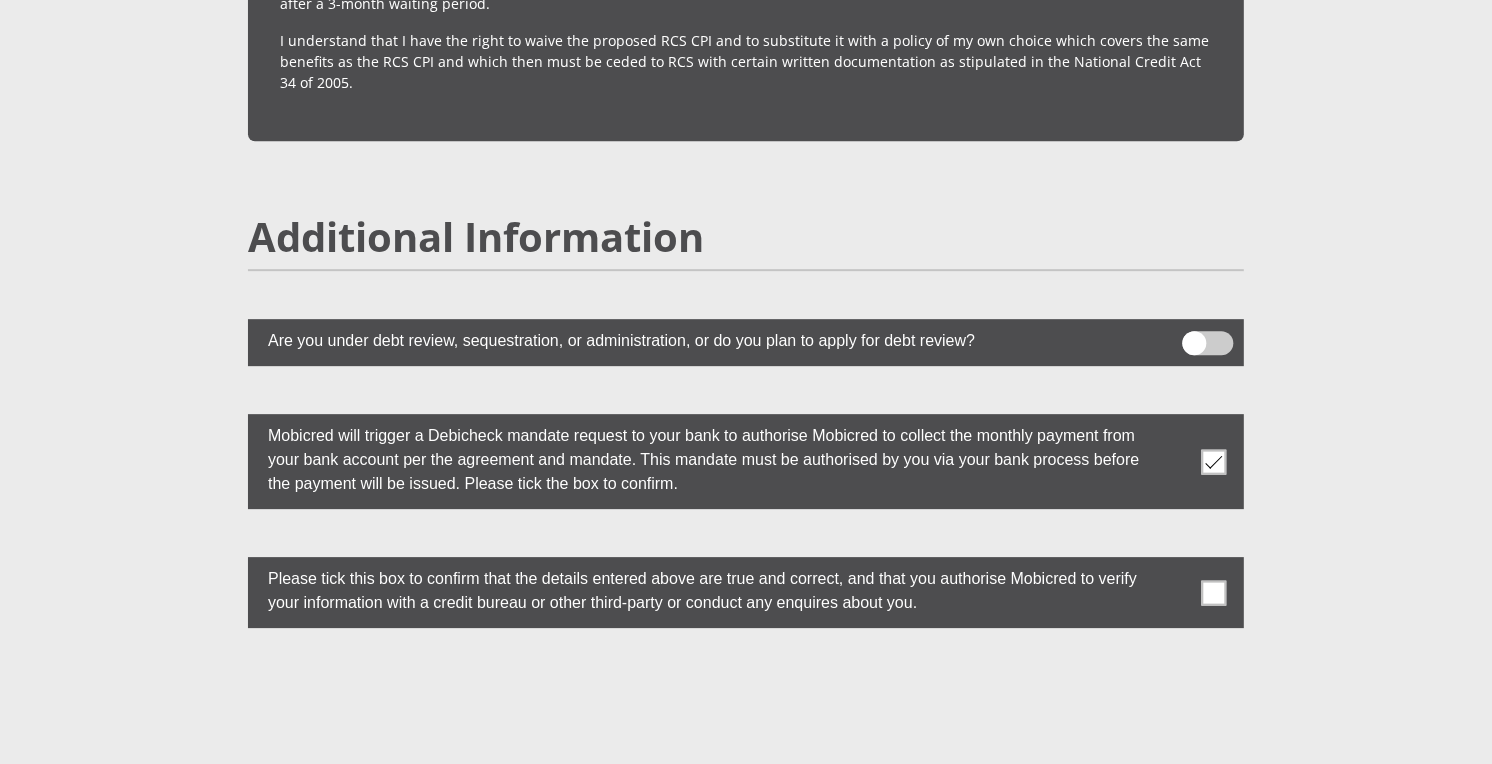 click at bounding box center [1214, 592] 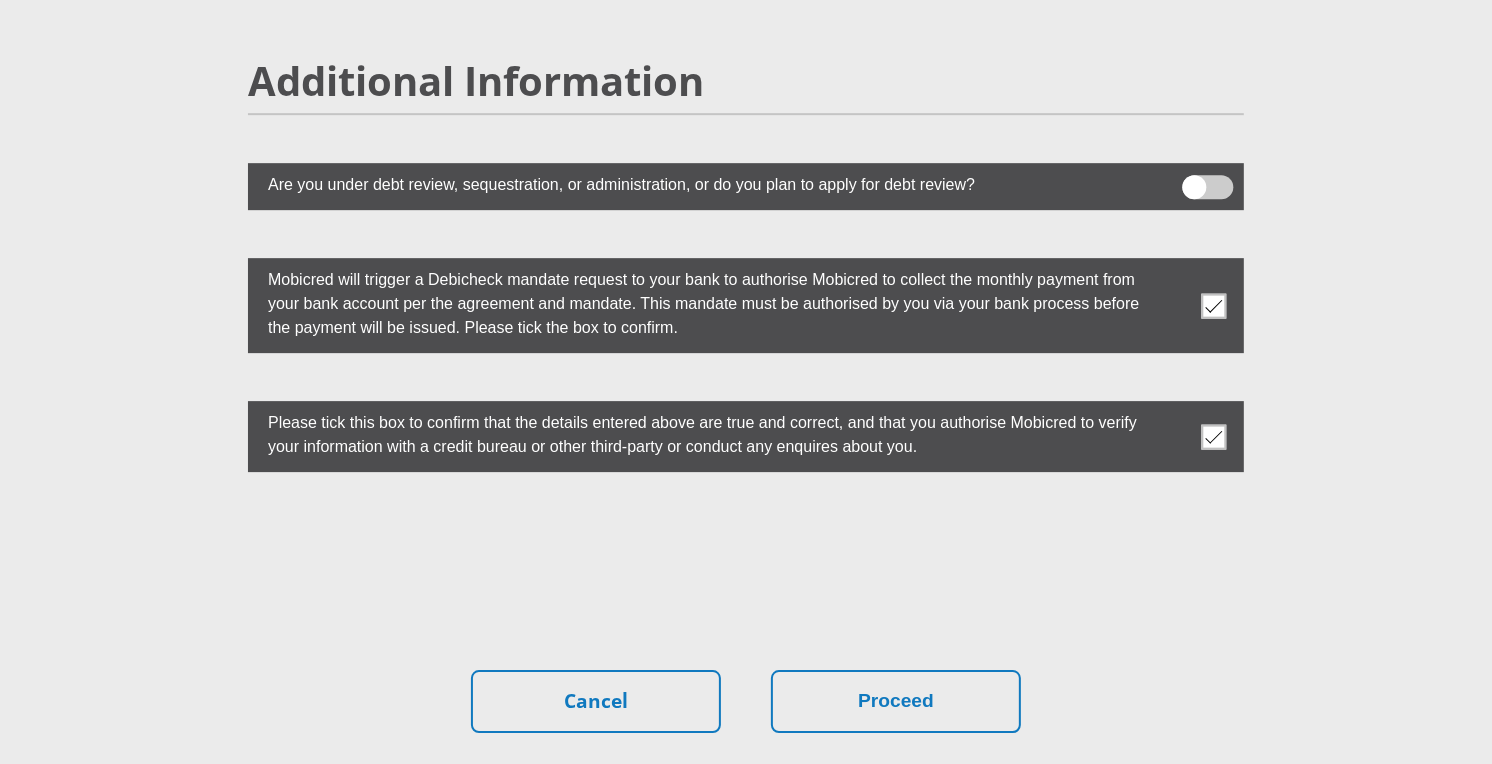 scroll, scrollTop: 5600, scrollLeft: 0, axis: vertical 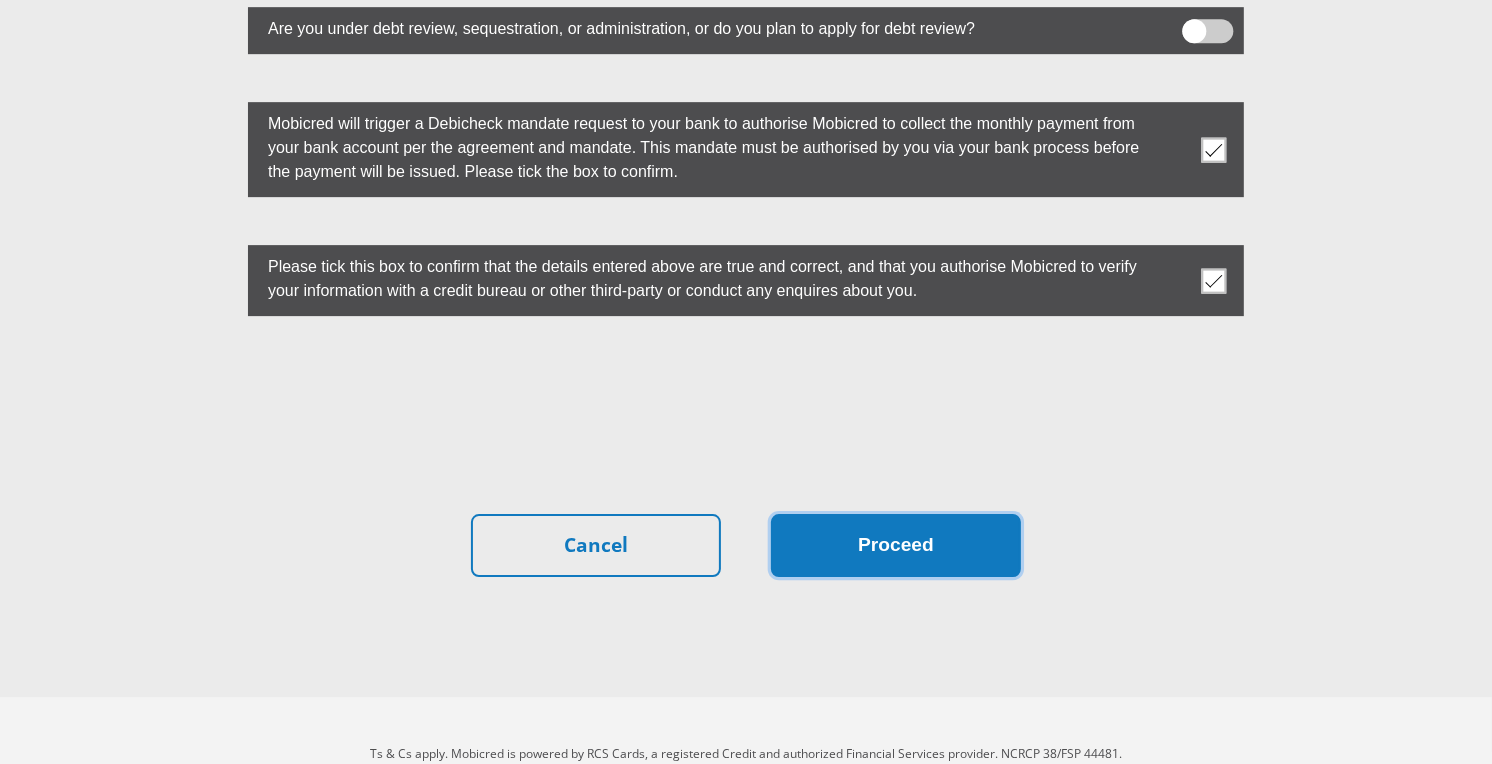 click on "Proceed" at bounding box center [896, 545] 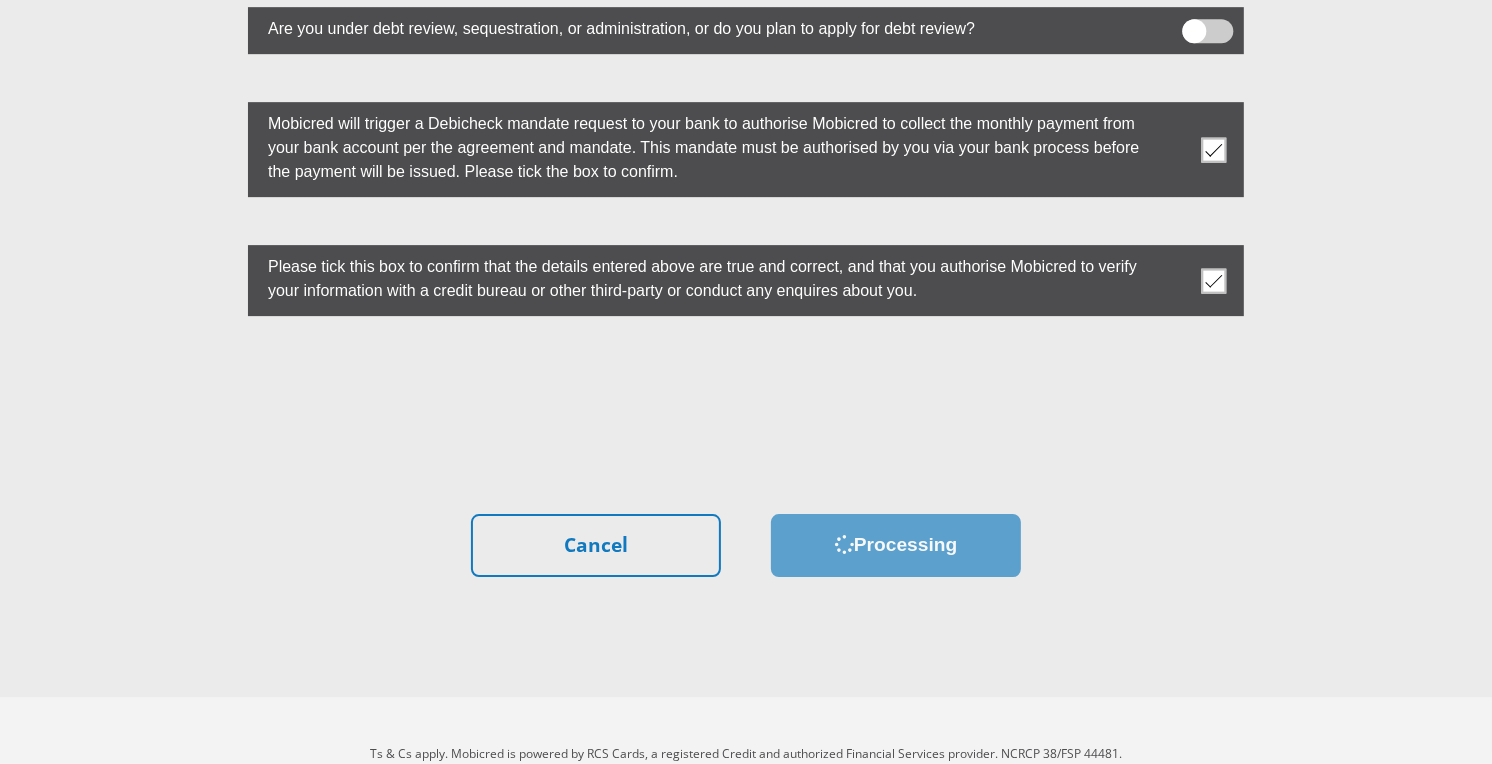 scroll, scrollTop: 0, scrollLeft: 0, axis: both 